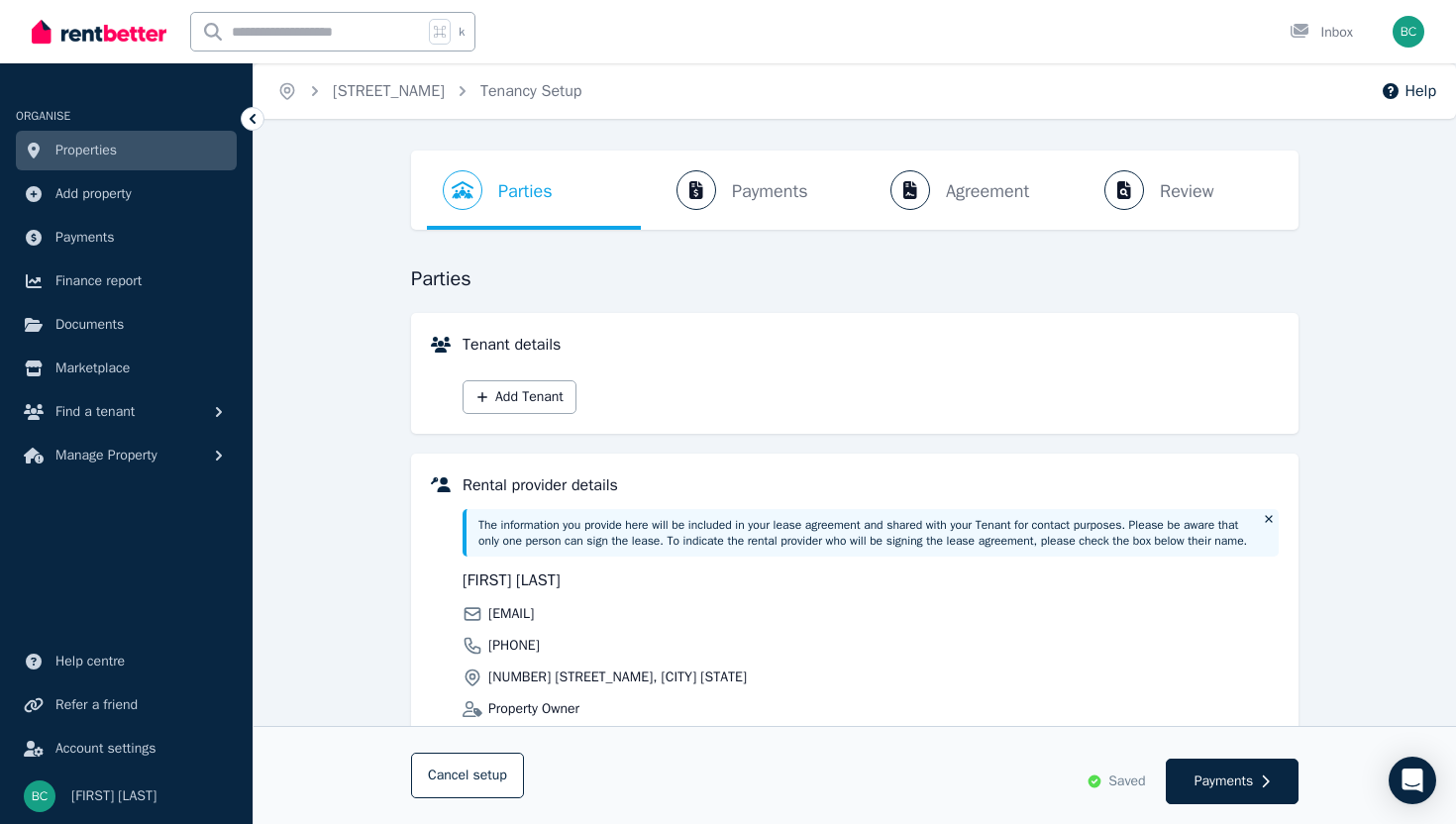 scroll, scrollTop: 0, scrollLeft: 0, axis: both 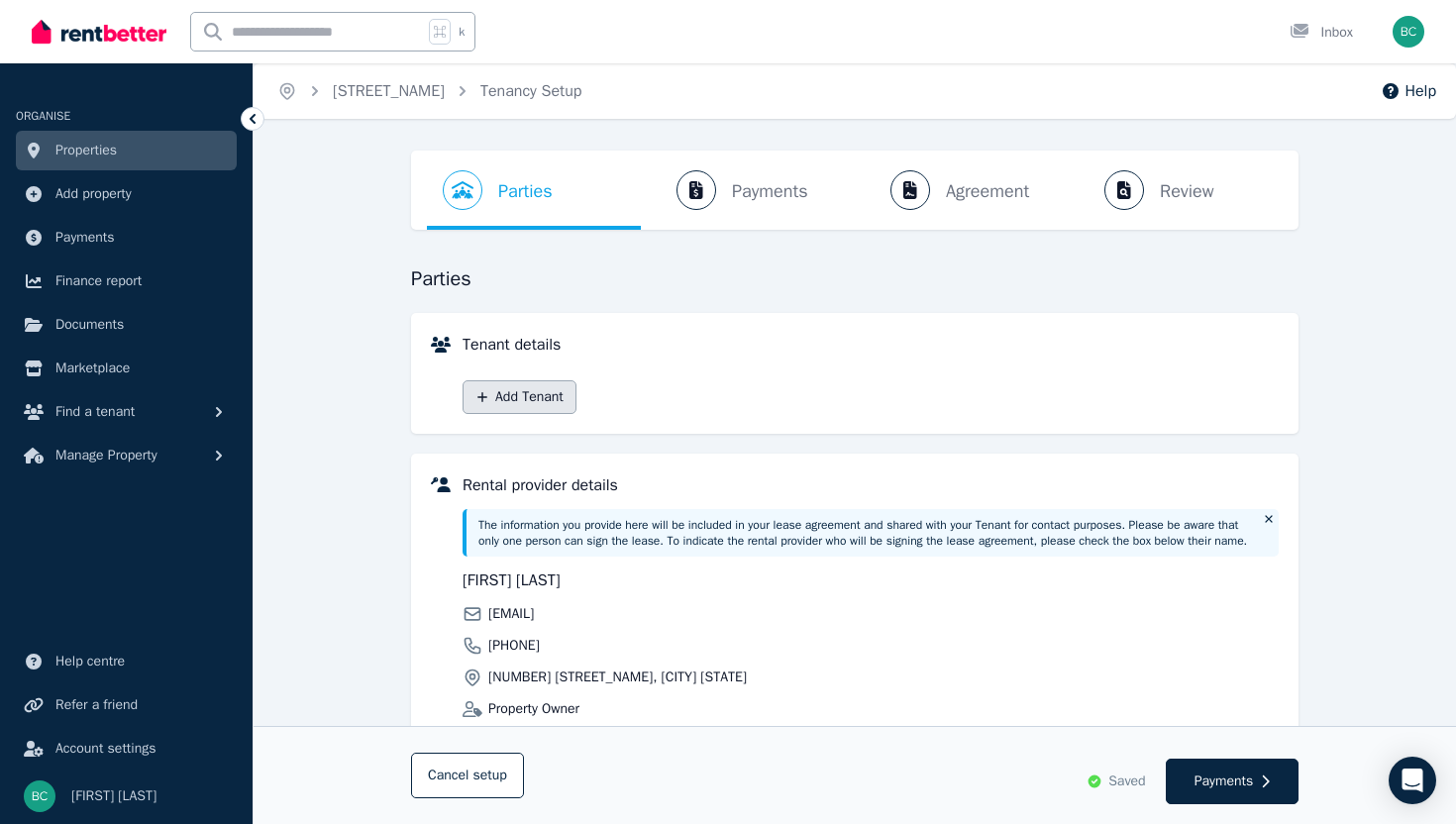 click on "Add Tenant" at bounding box center [519, 397] 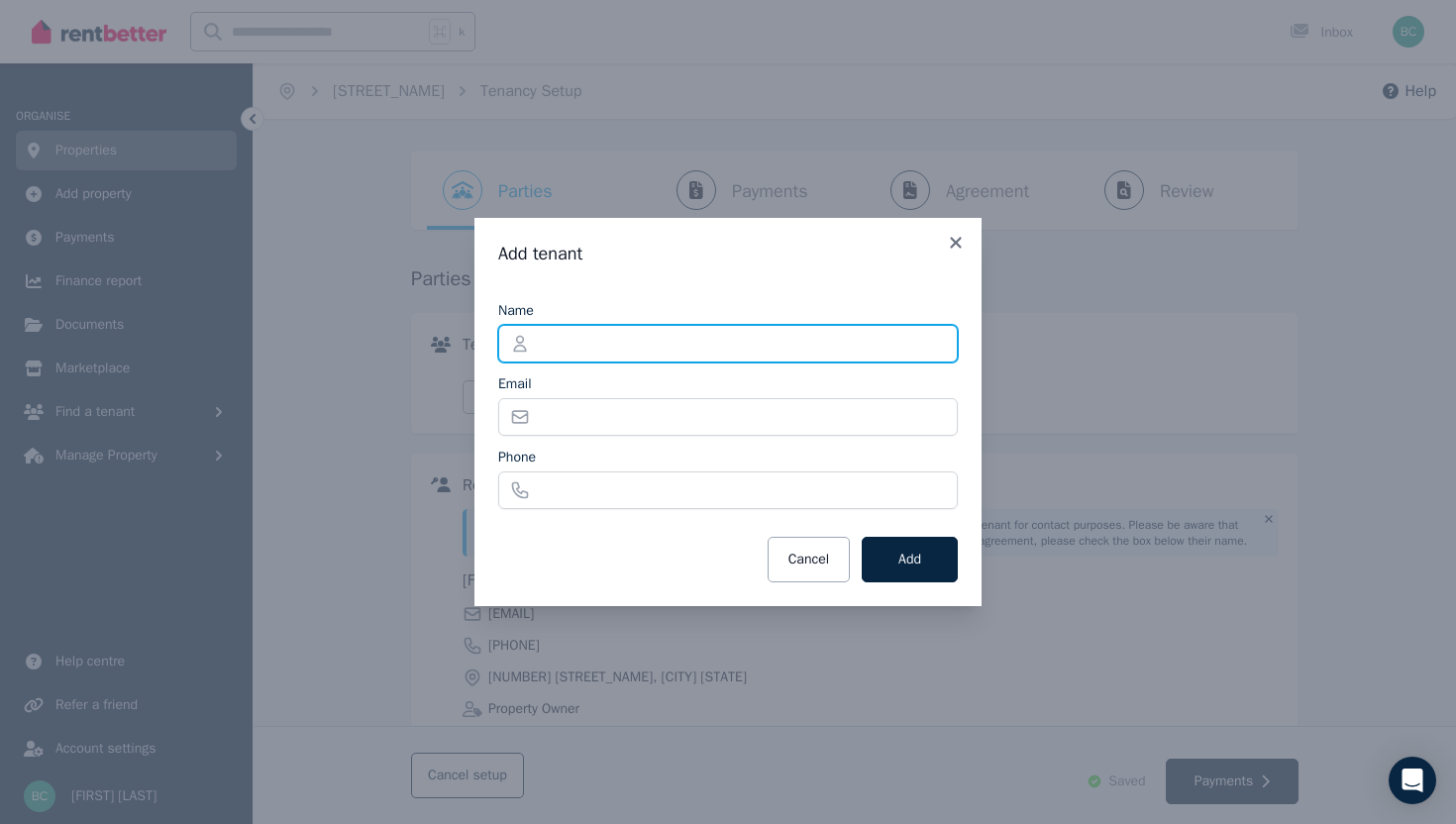 click on "Name" at bounding box center (728, 344) 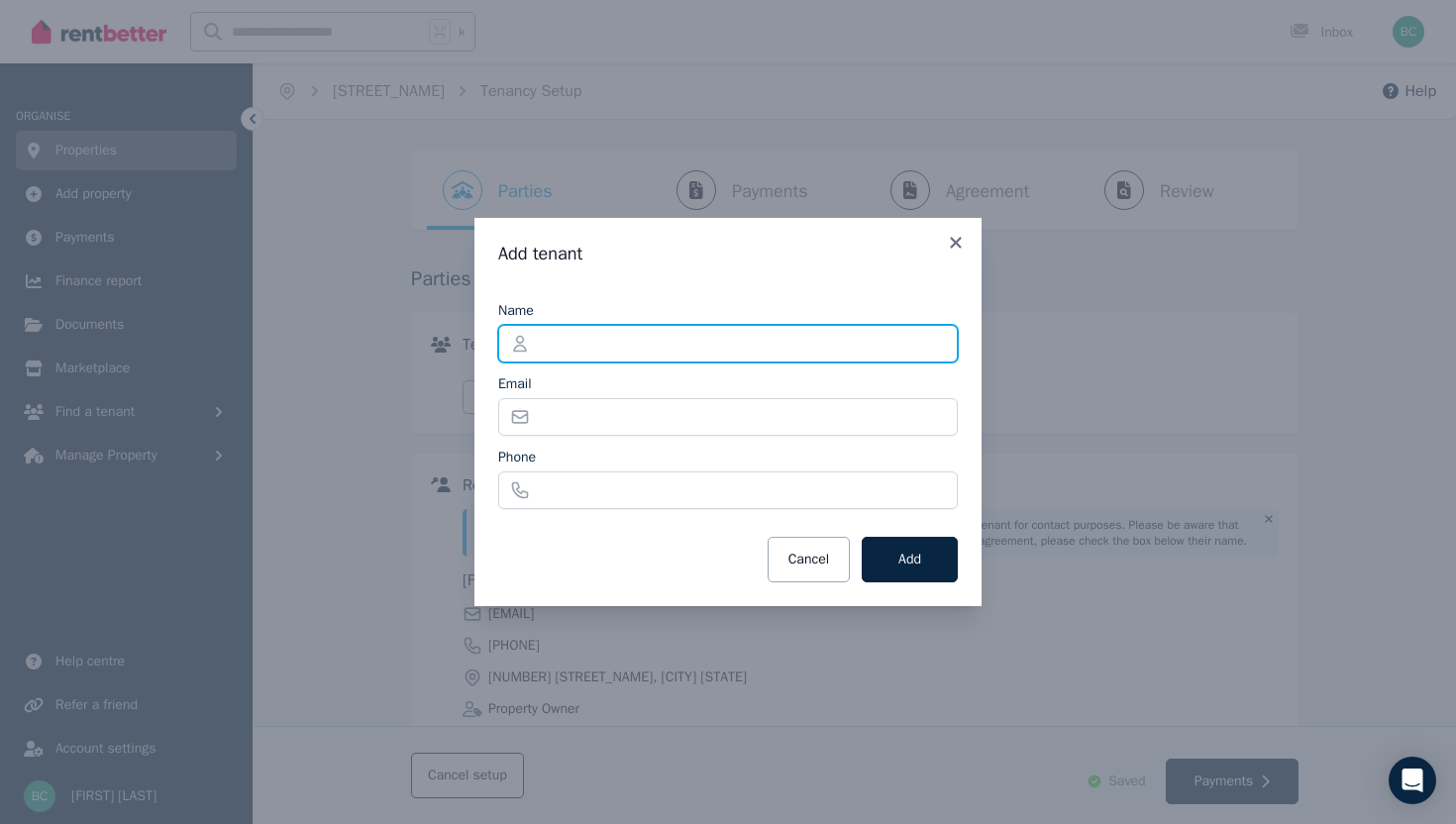 type on "**********" 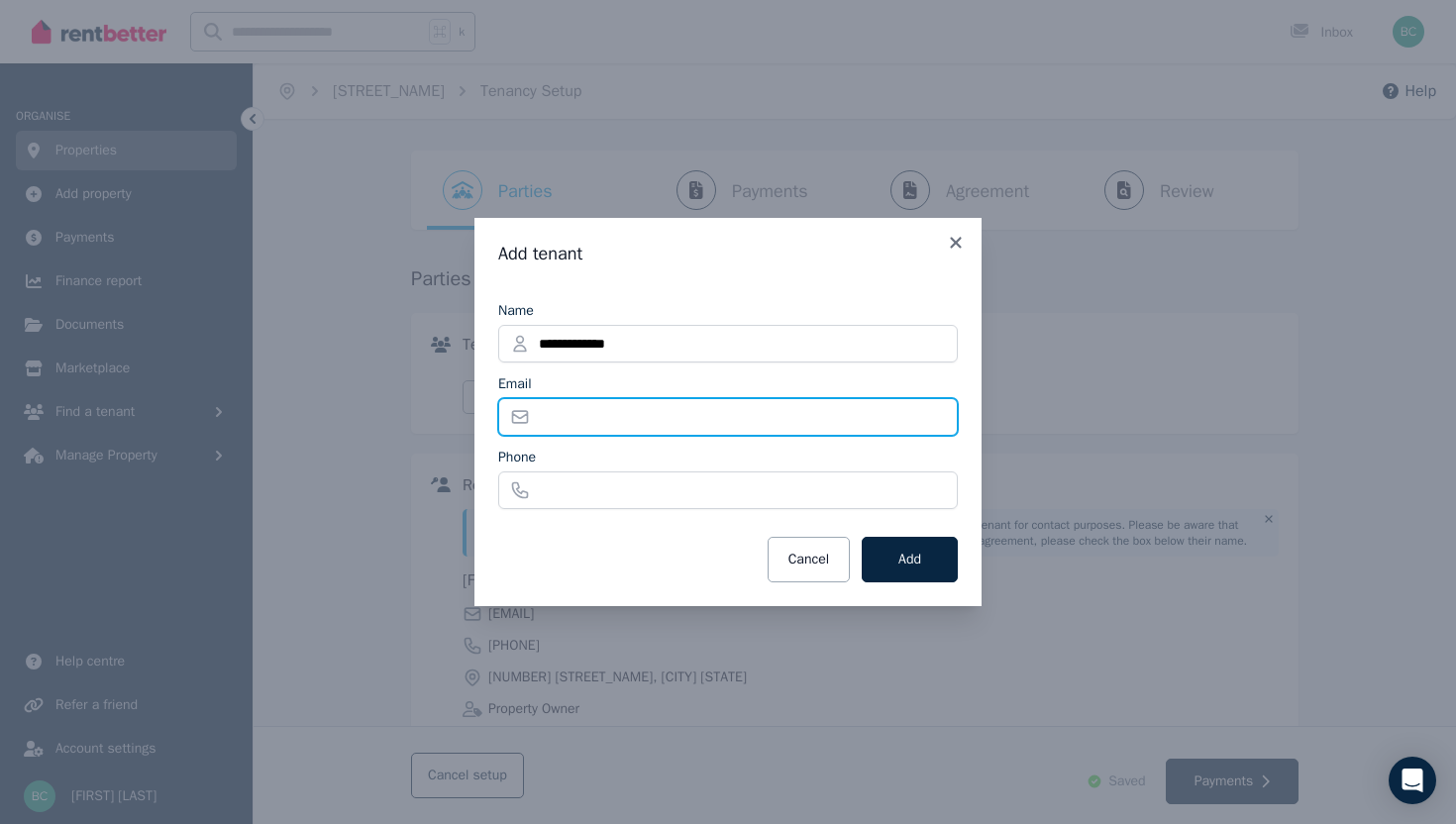 click on "Email" at bounding box center (728, 417) 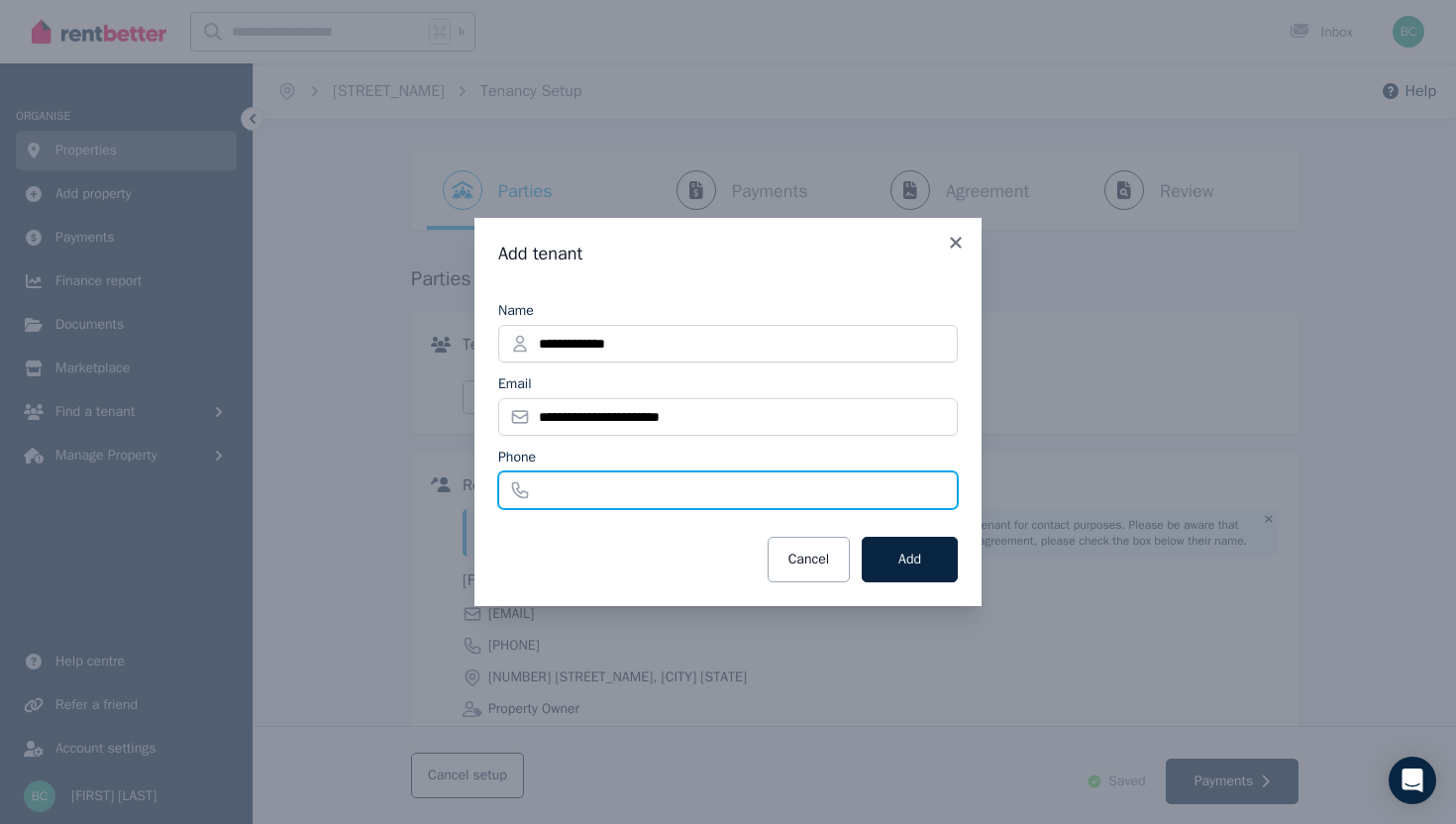 click on "Phone" at bounding box center [728, 490] 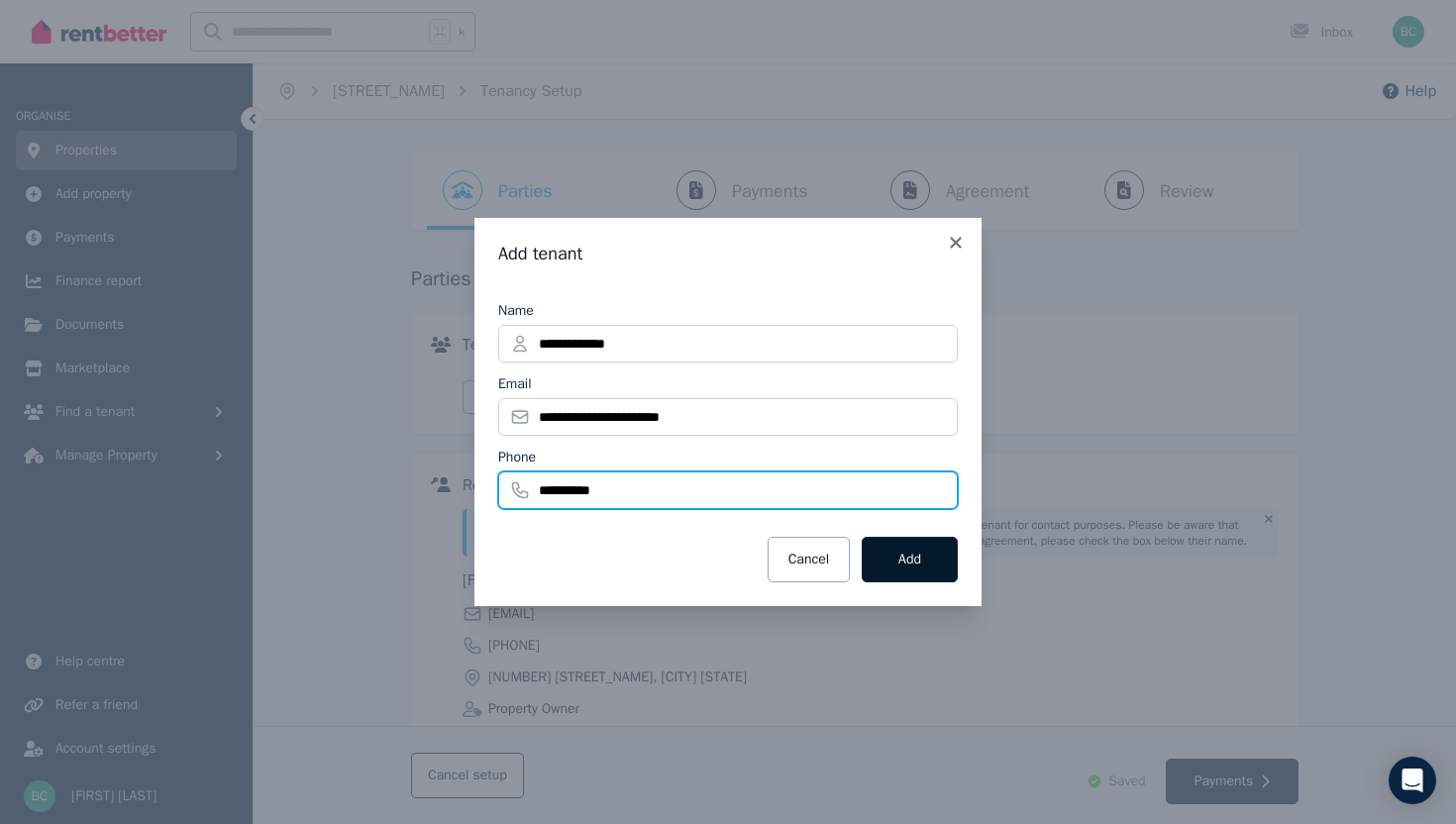 type on "**********" 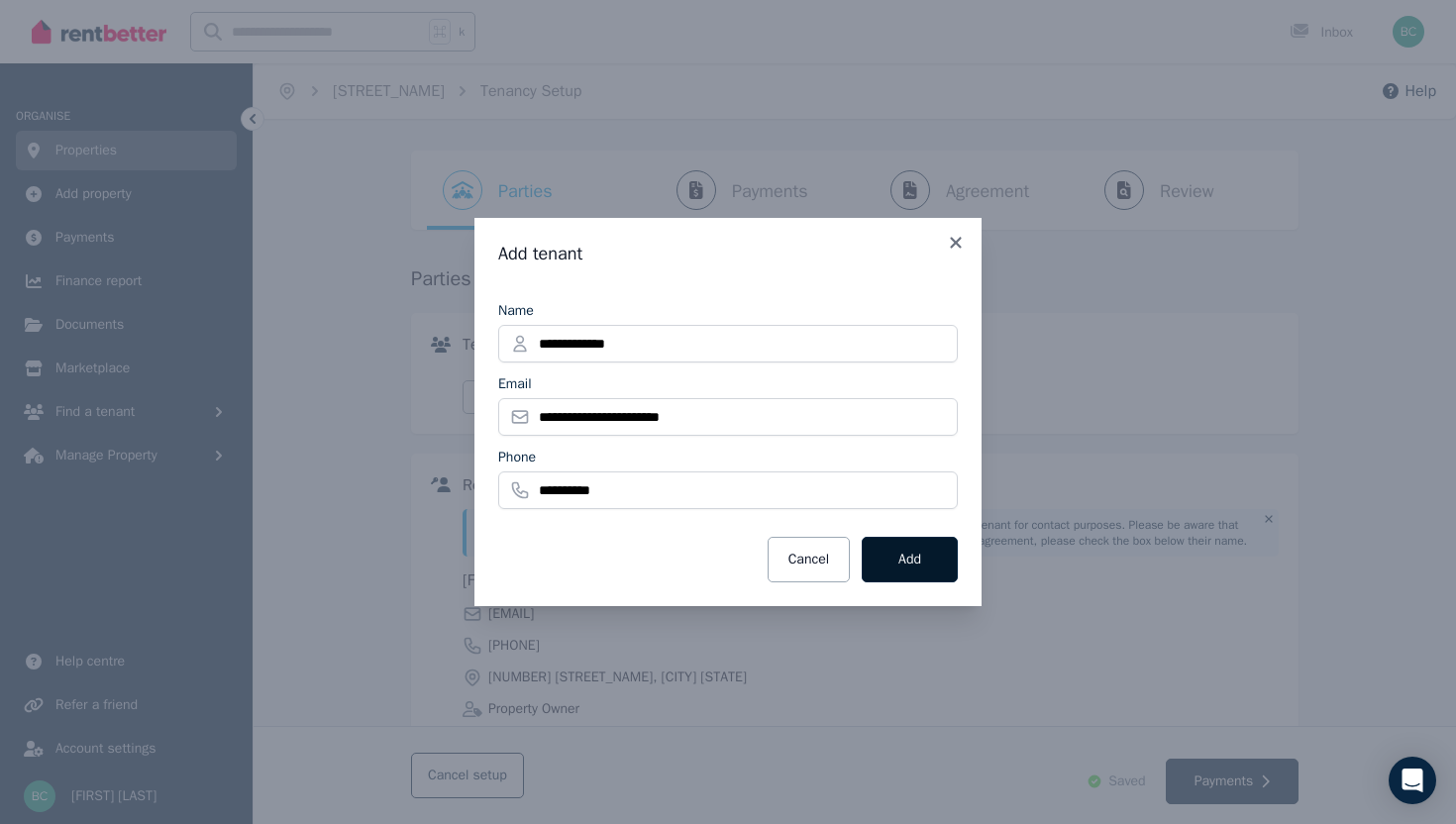 click on "Add" at bounding box center [909, 560] 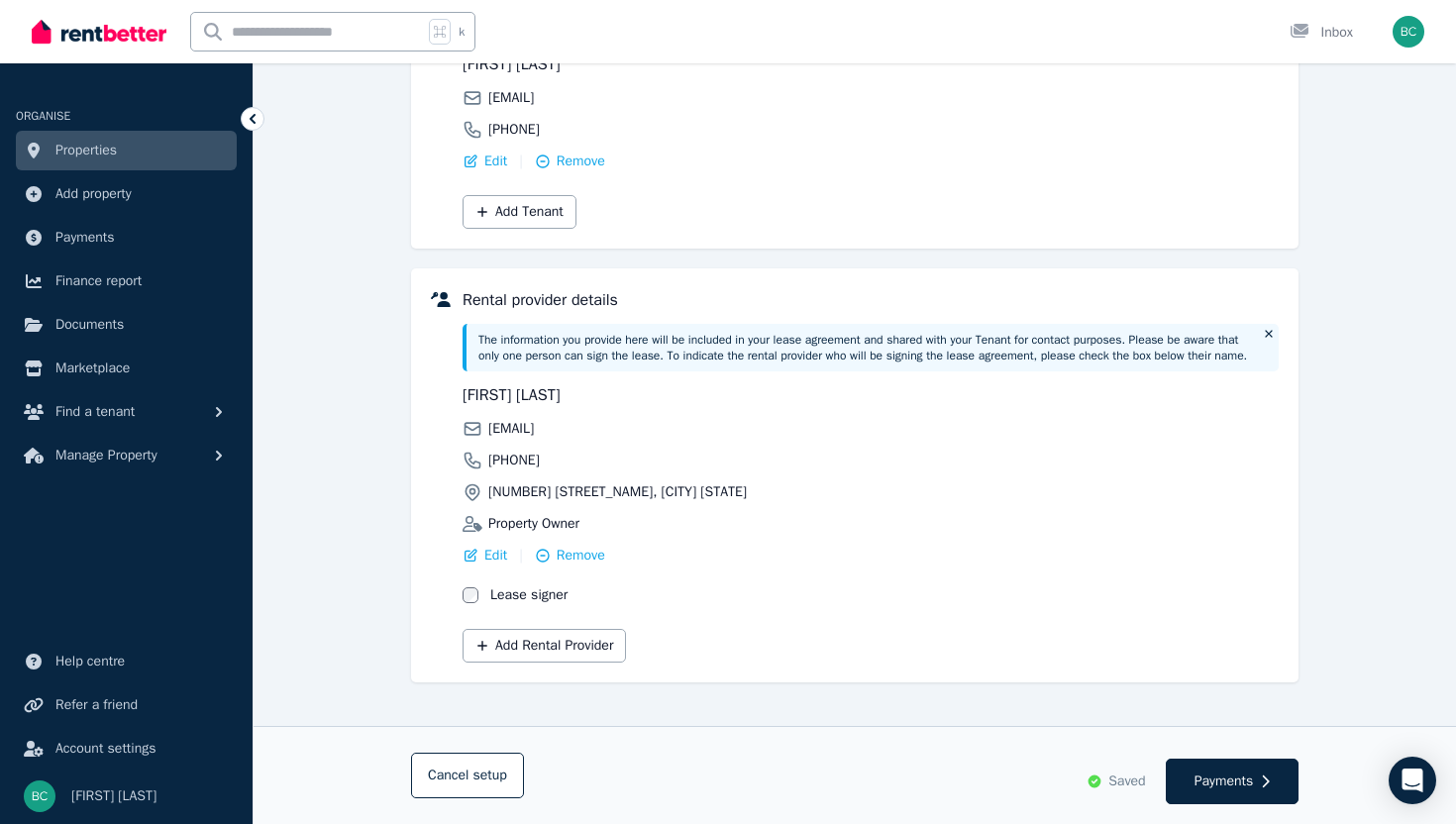 scroll, scrollTop: 344, scrollLeft: 0, axis: vertical 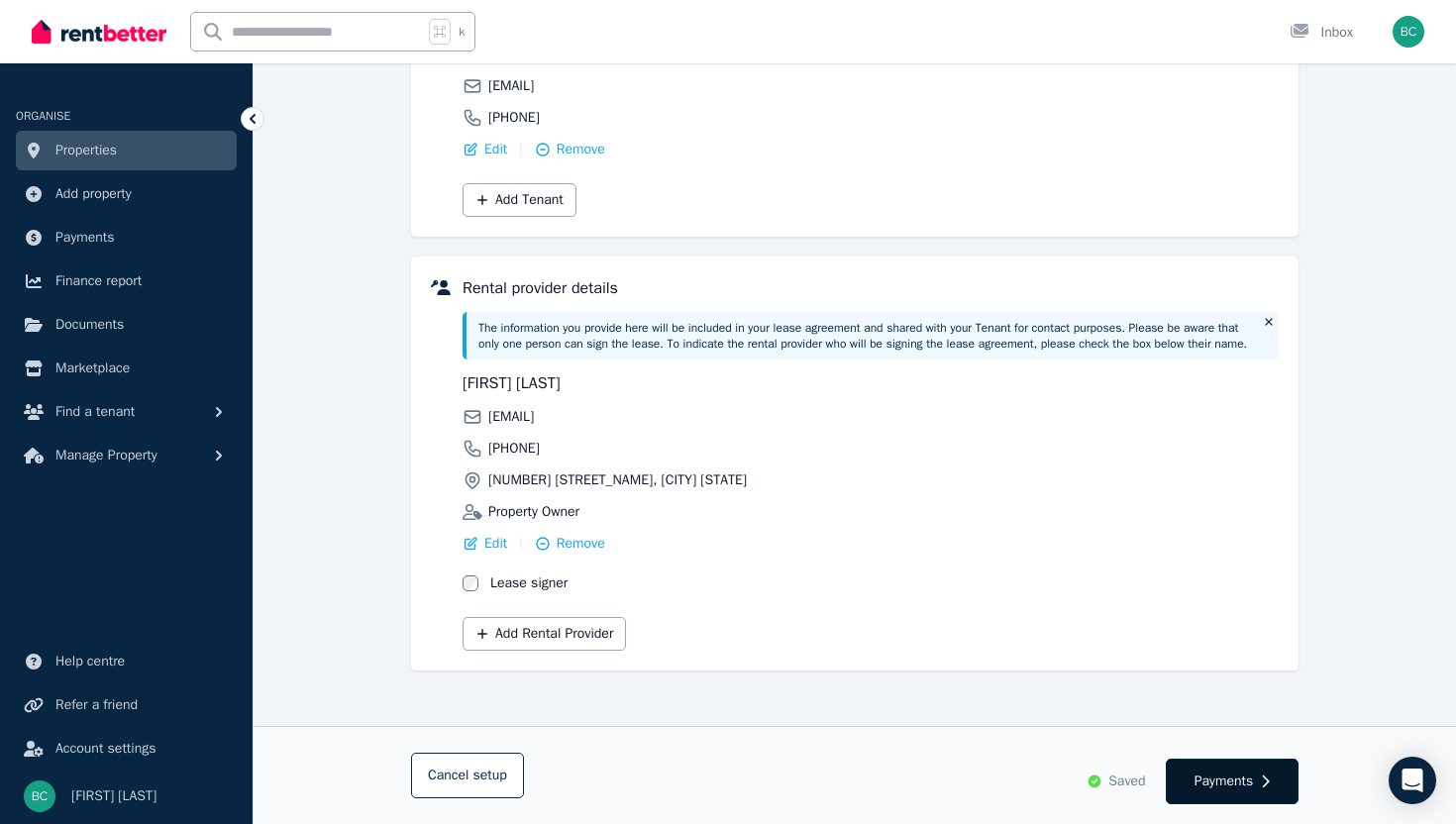 click on "Payments" at bounding box center [1232, 781] 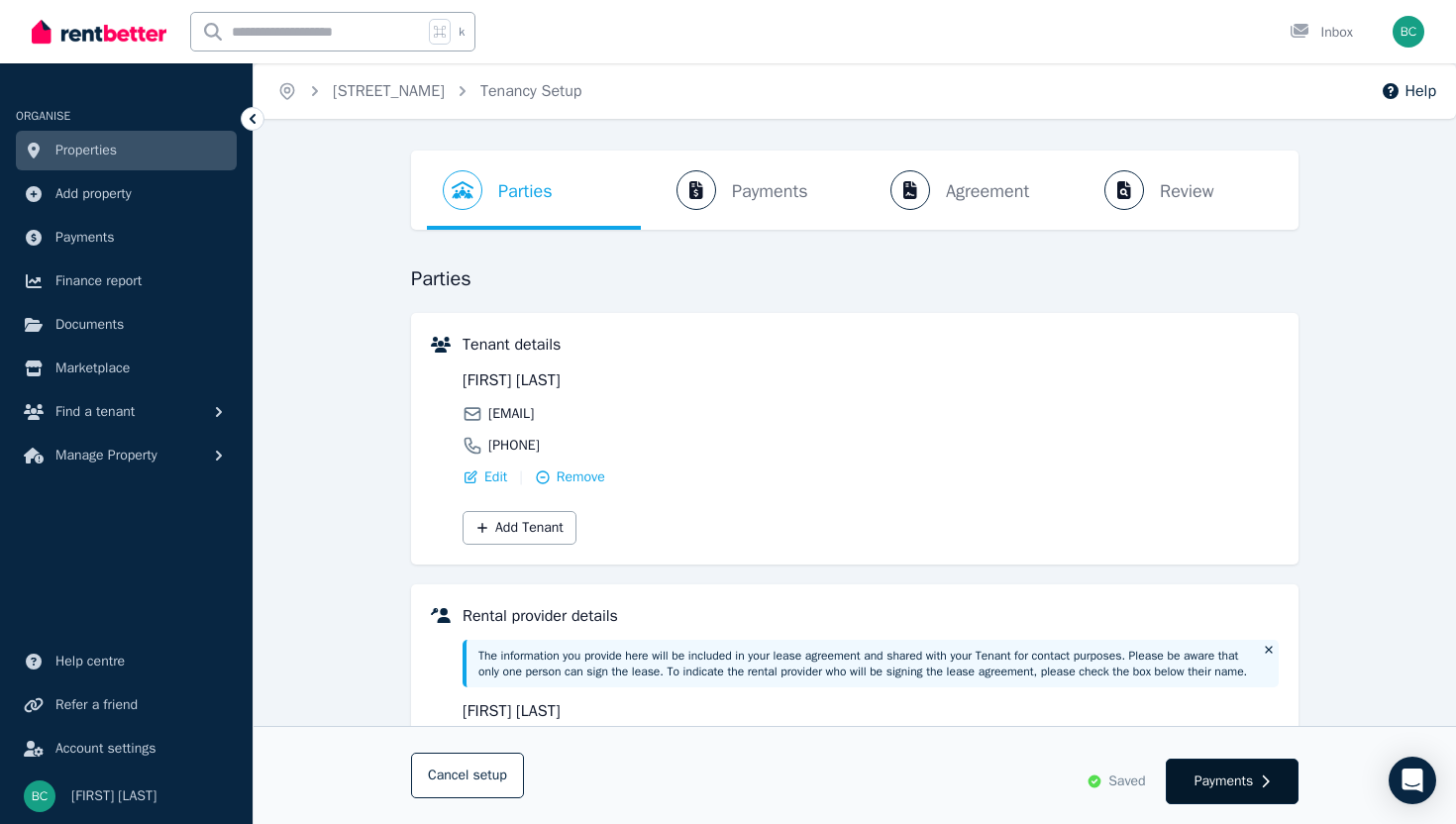 select on "*******" 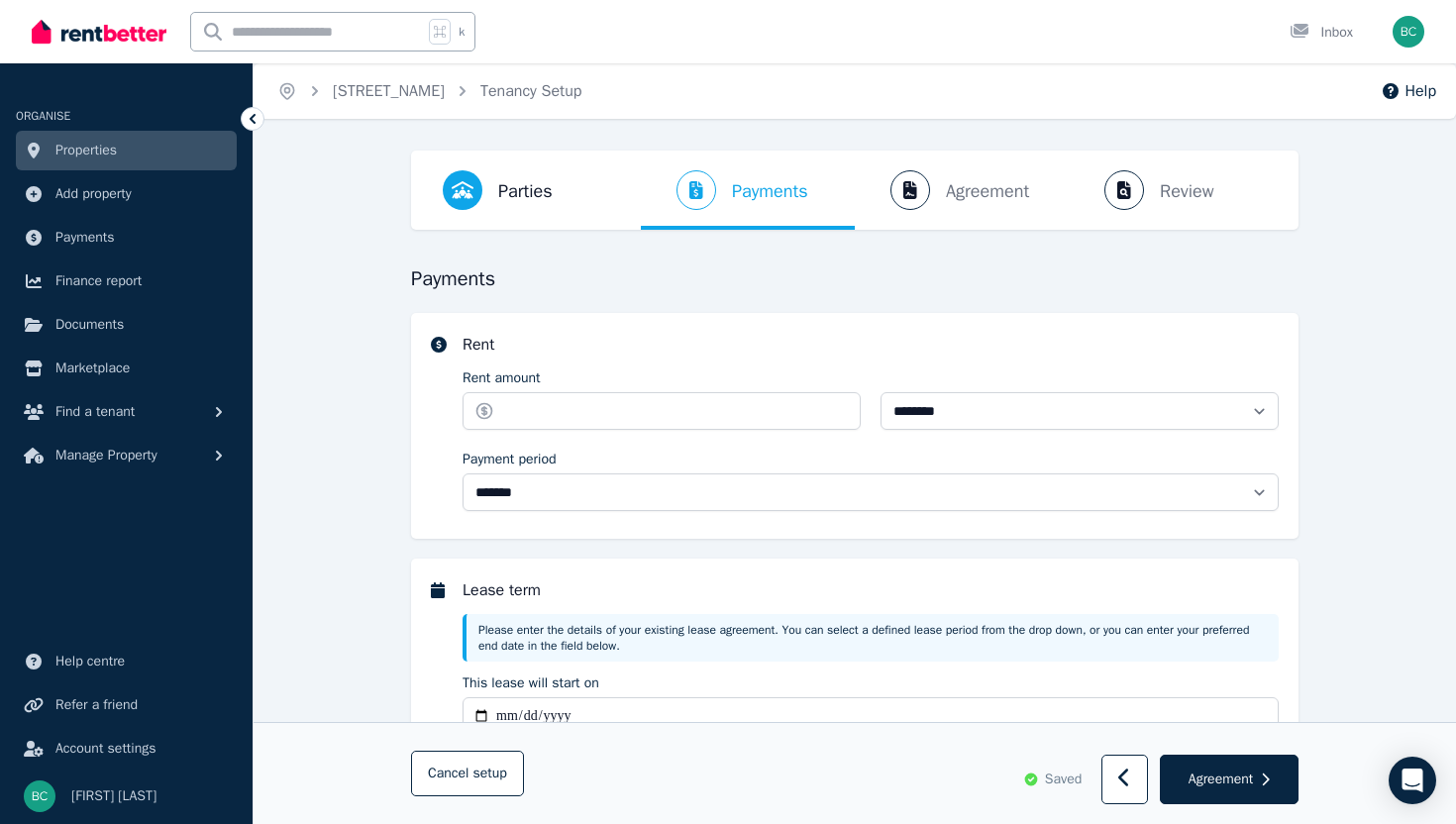select on "**********" 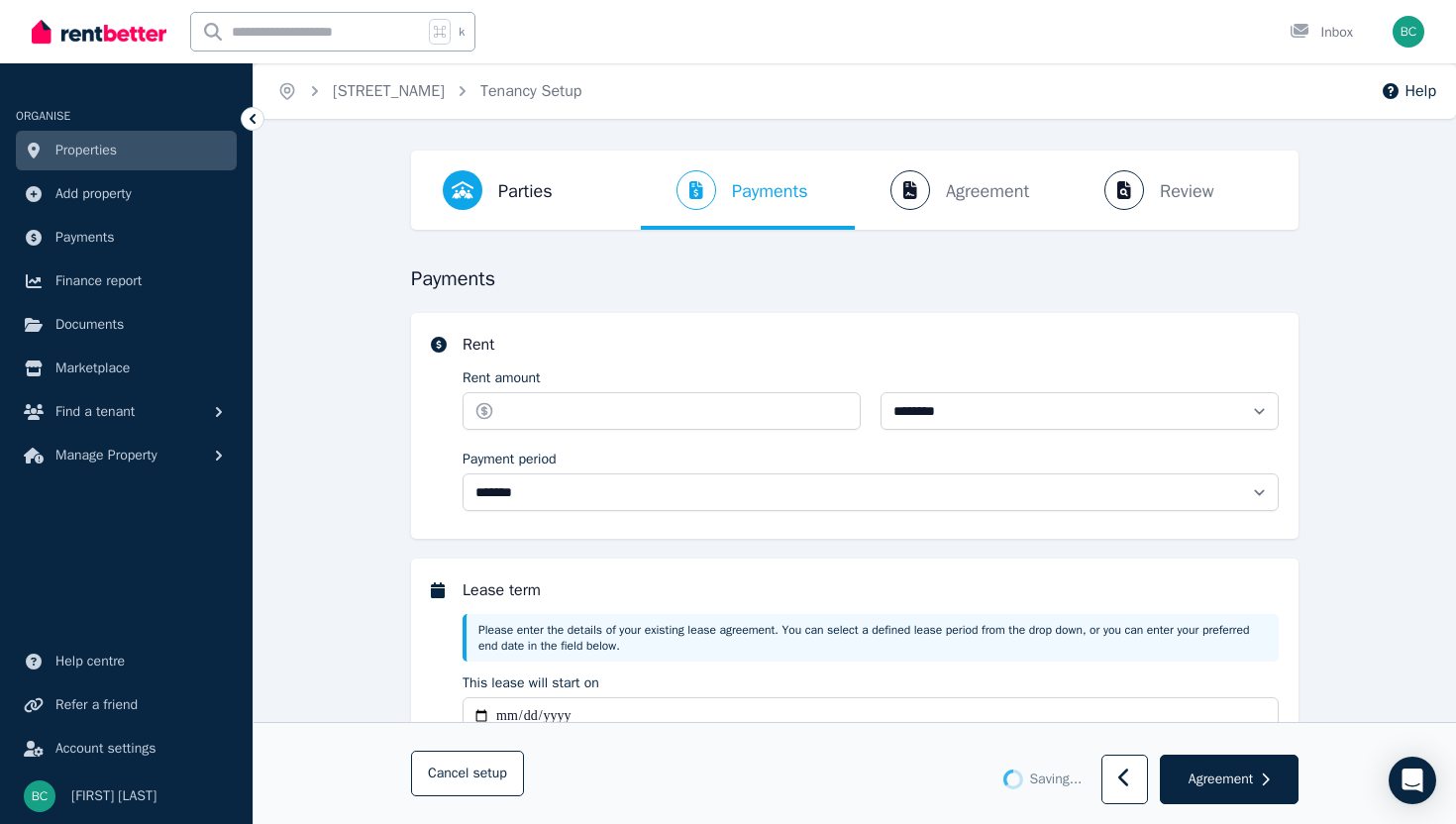 select on "**********" 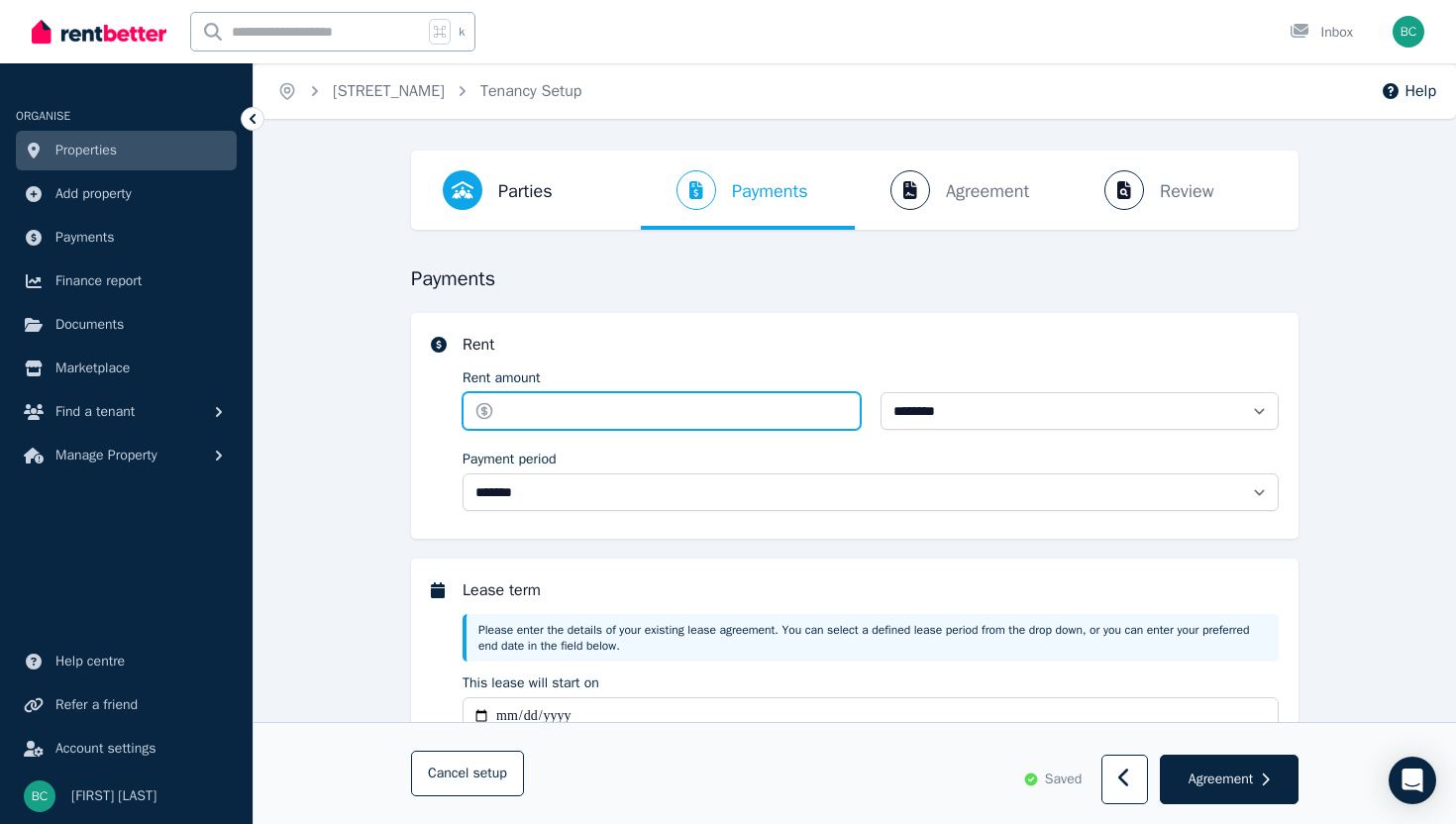 click on "Rent amount" at bounding box center [662, 411] 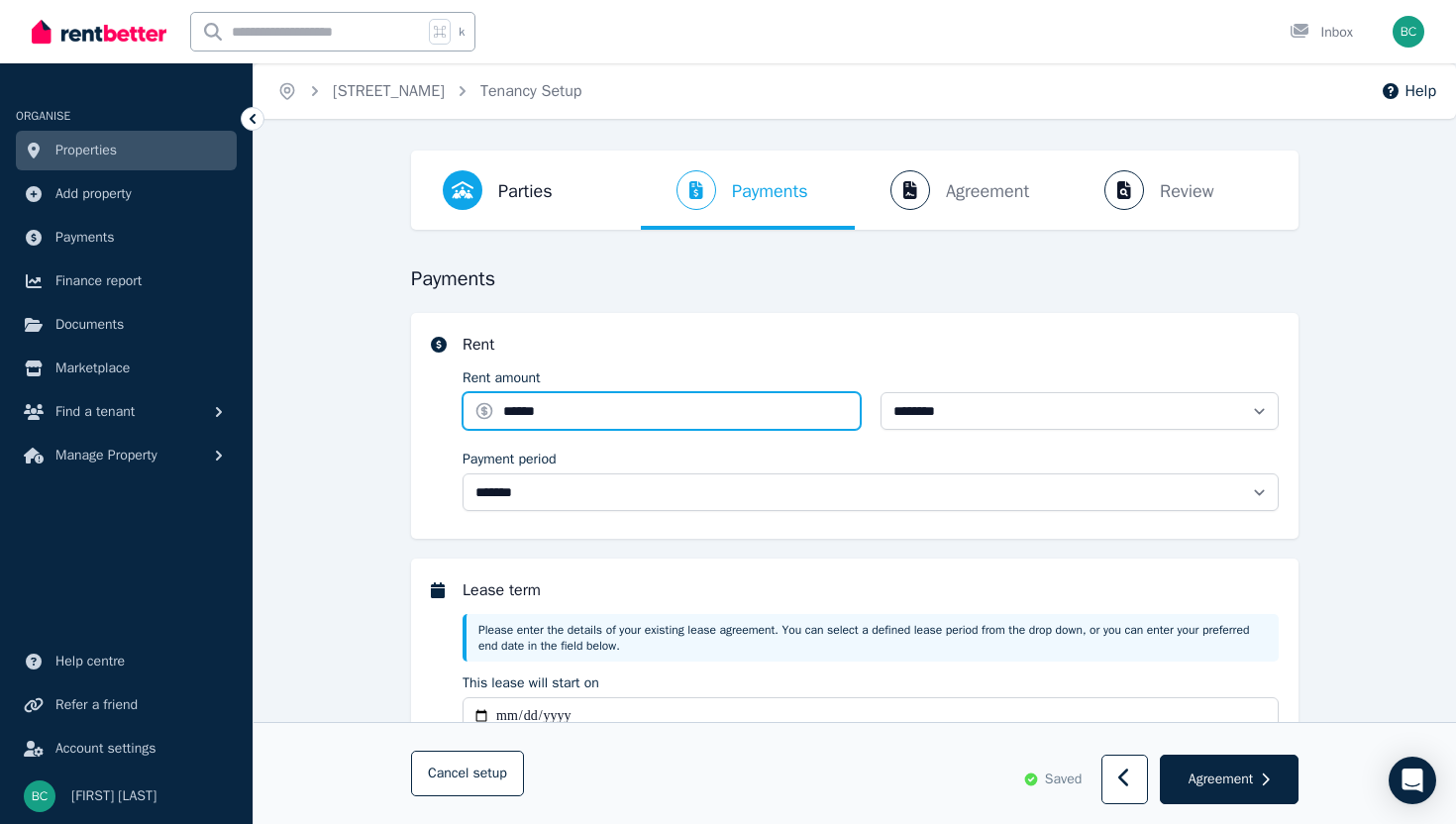 type on "******" 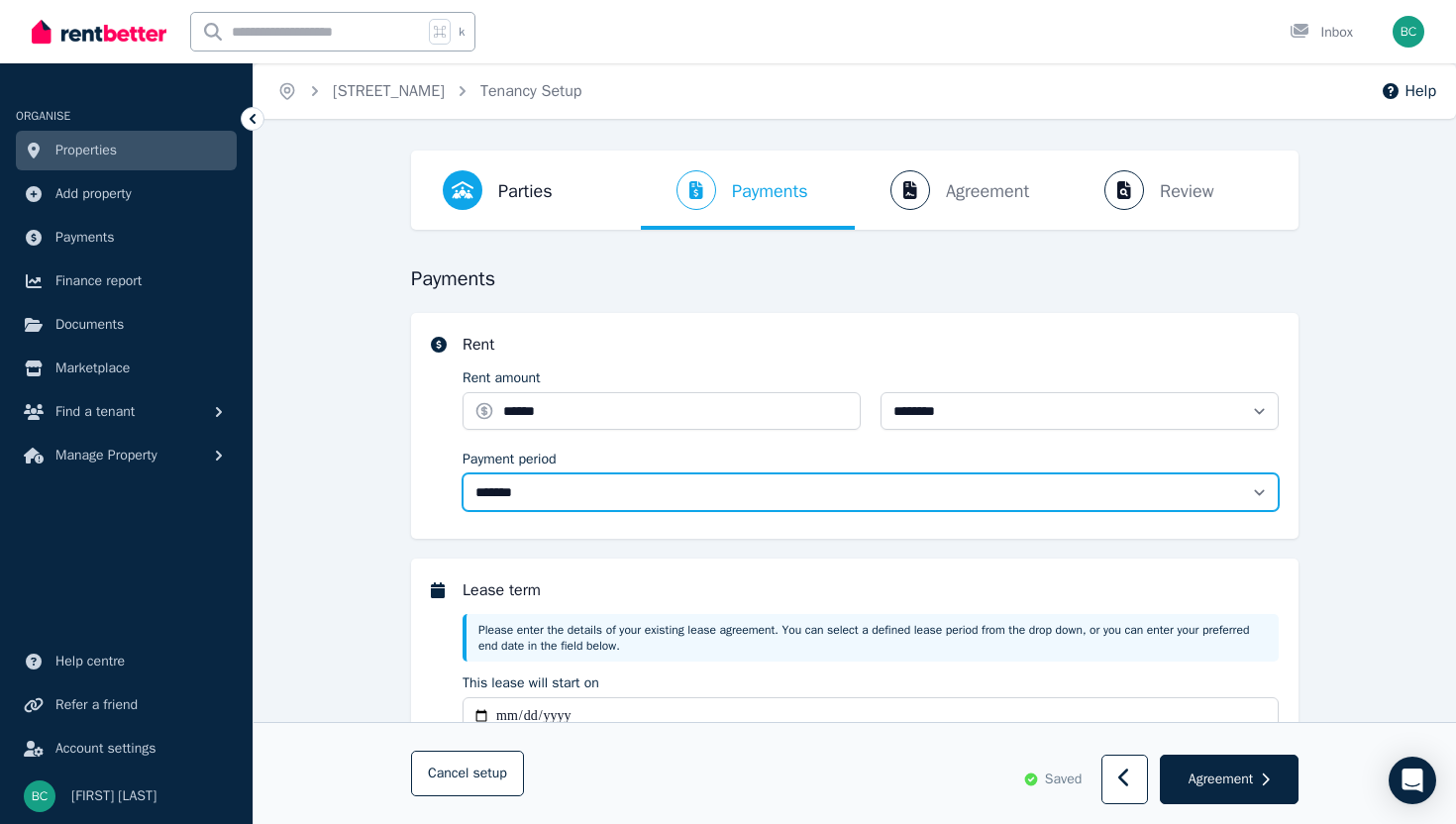 click on "**********" at bounding box center [871, 492] 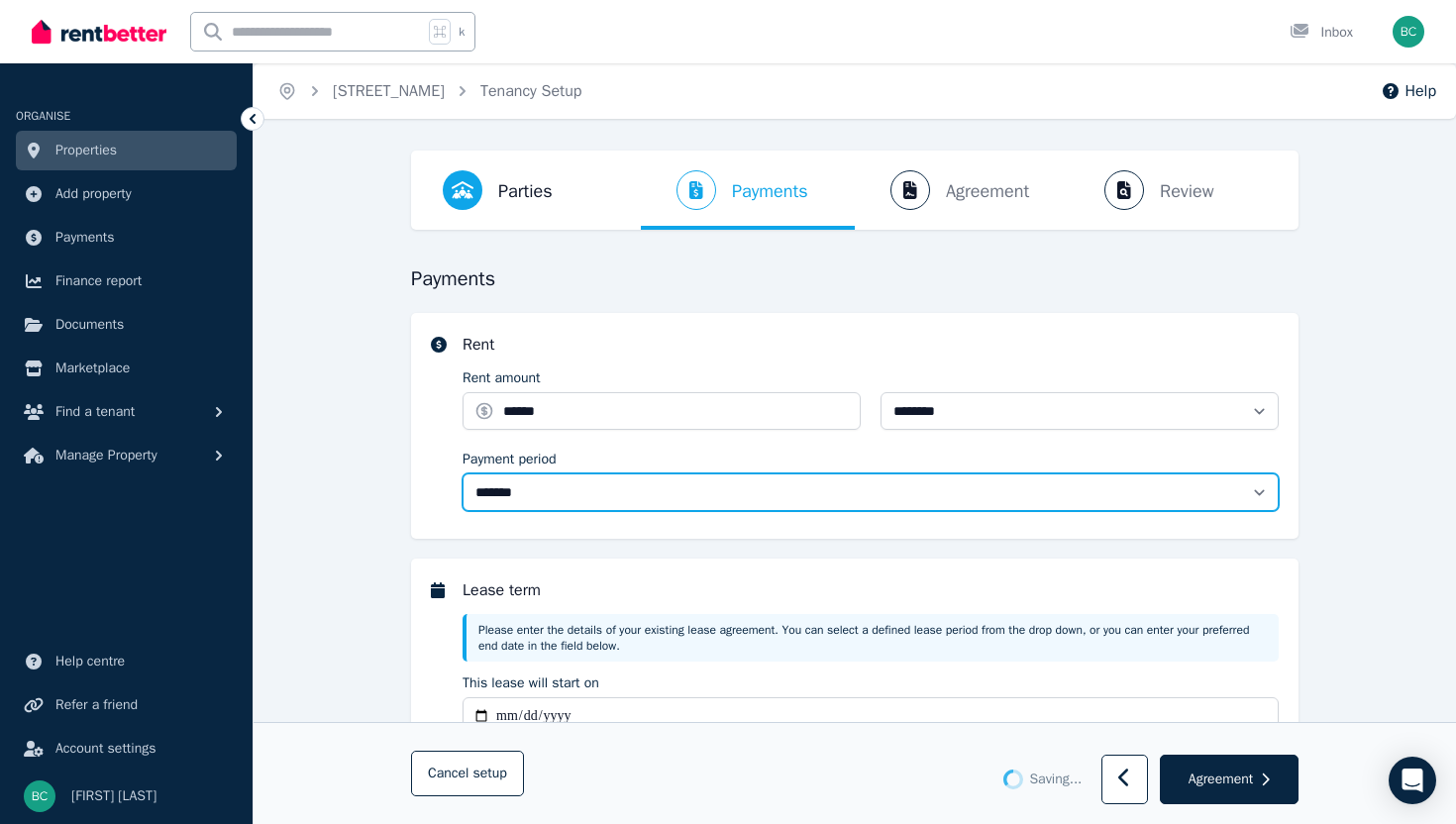 select on "******" 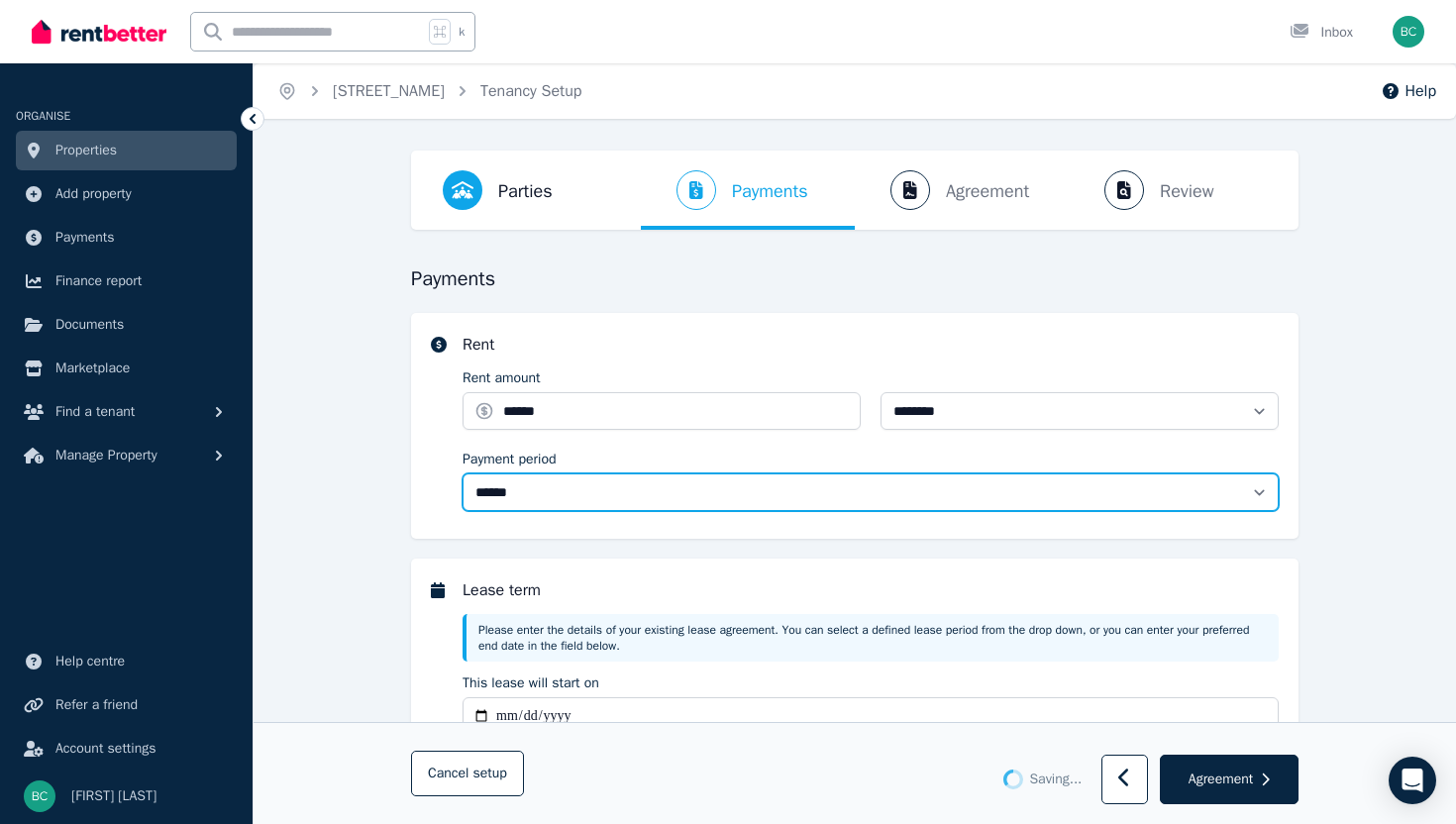 type 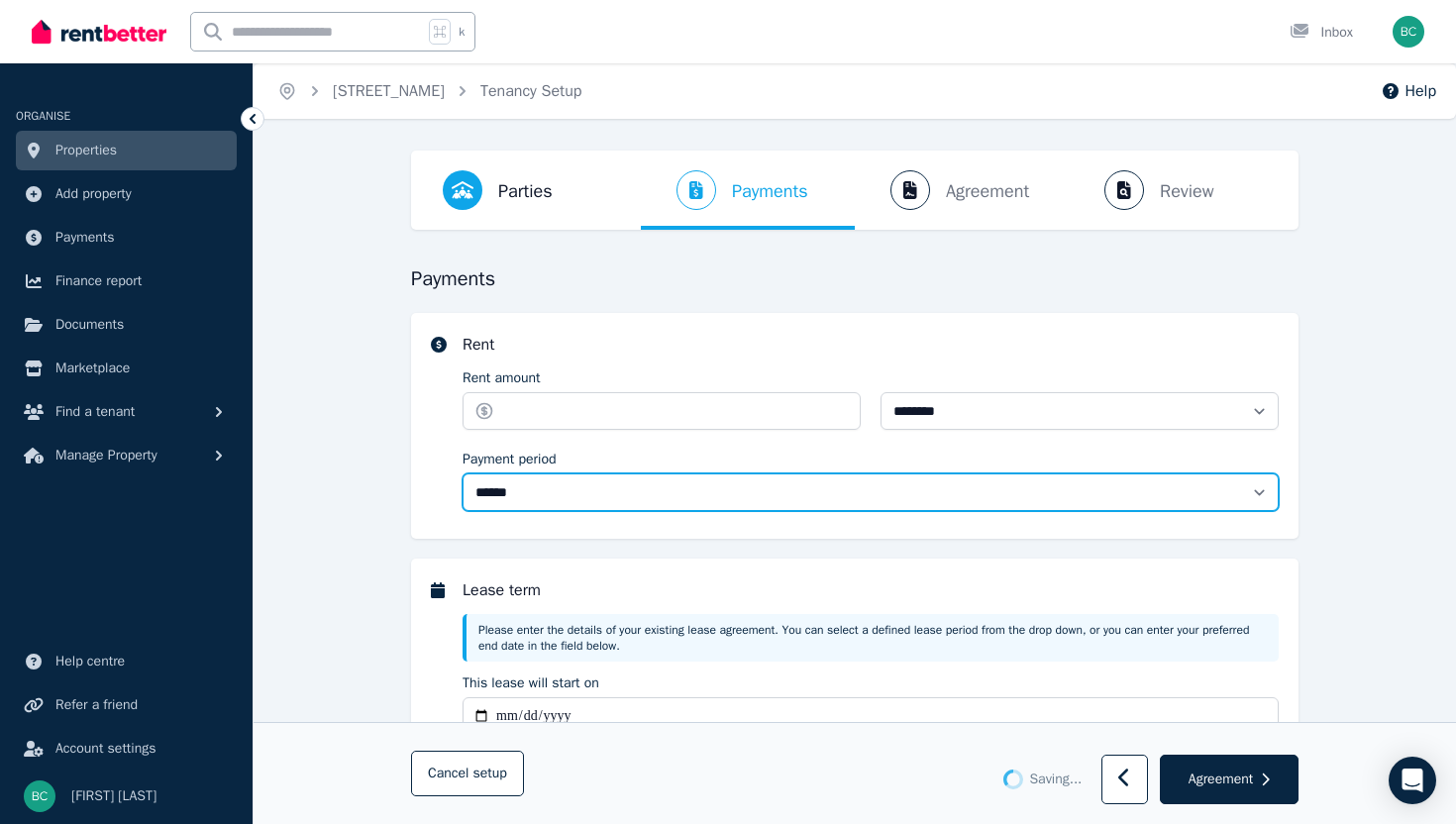 type on "******" 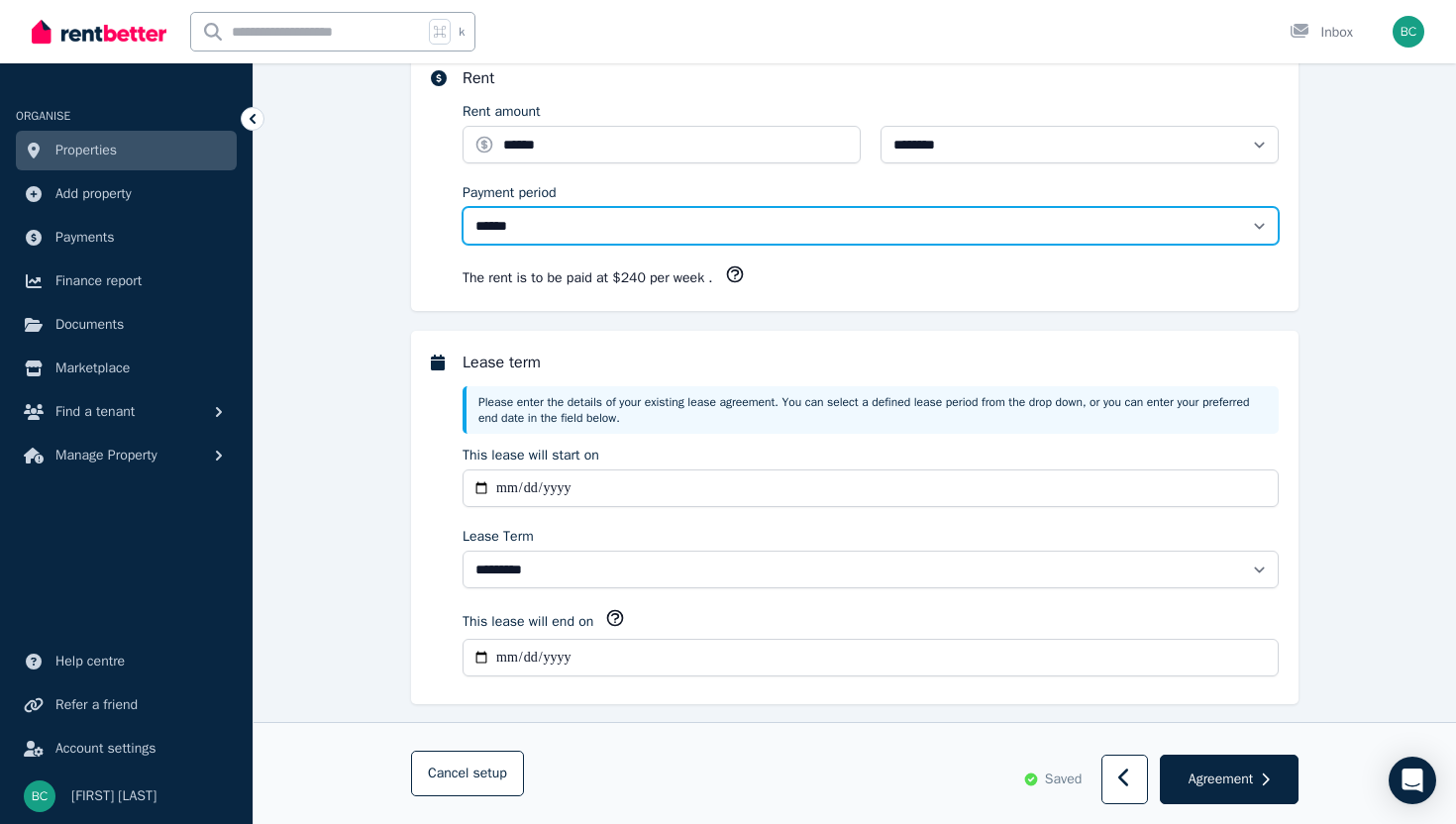 scroll, scrollTop: 296, scrollLeft: 0, axis: vertical 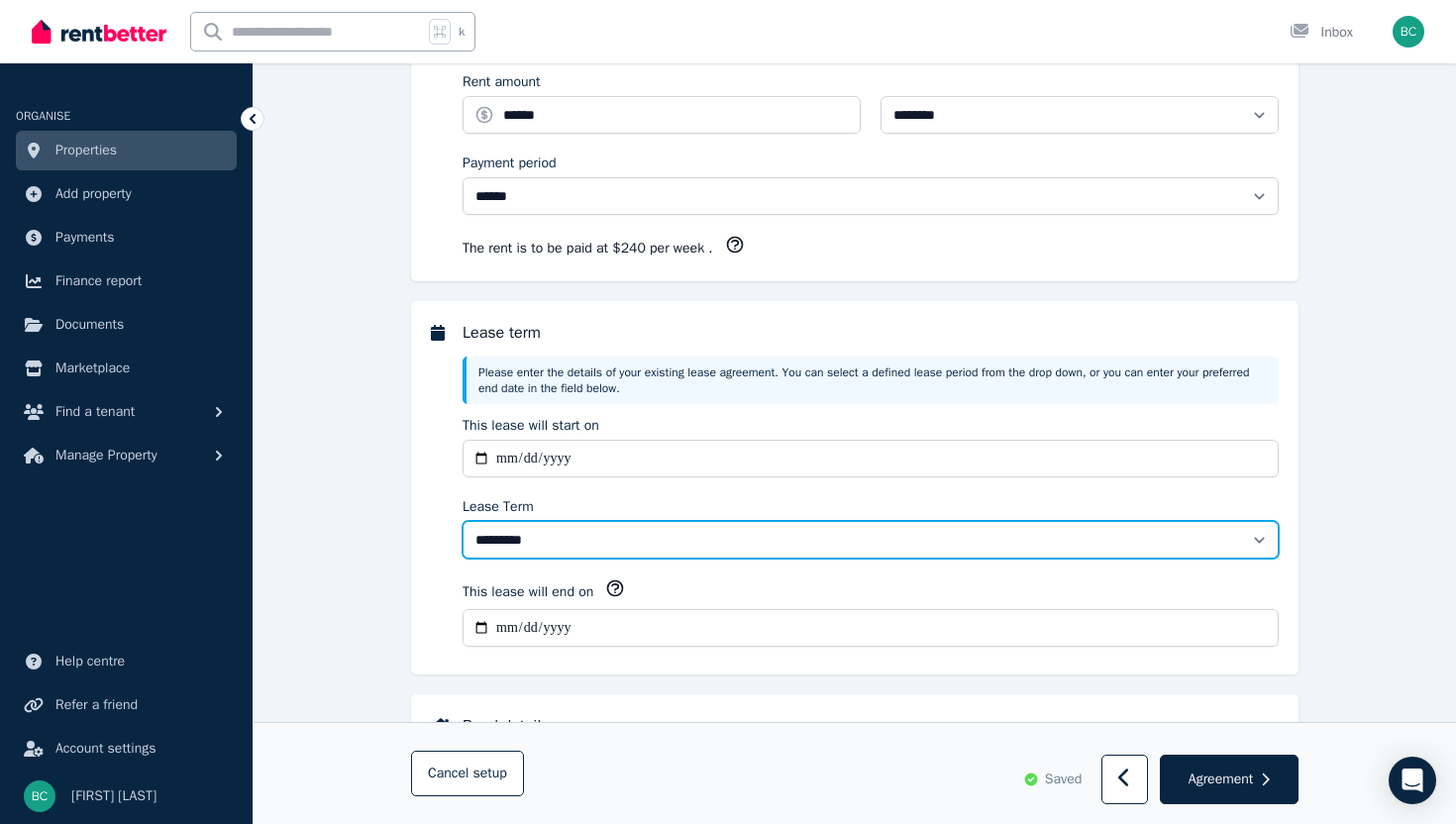 click on "******** ******** ********* ******* ******* ******* ******* ***** ********" at bounding box center (871, 540) 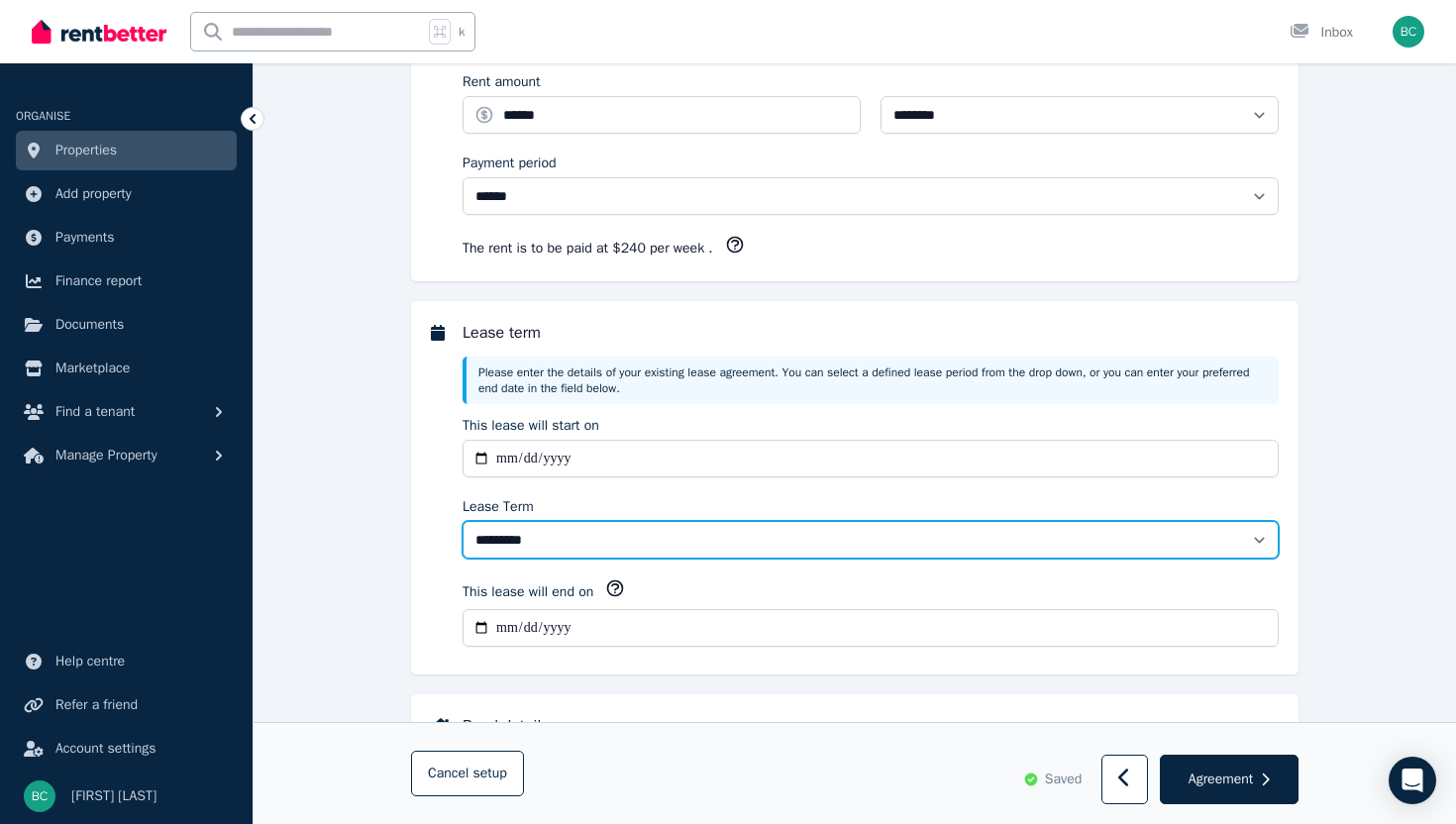 select on "**********" 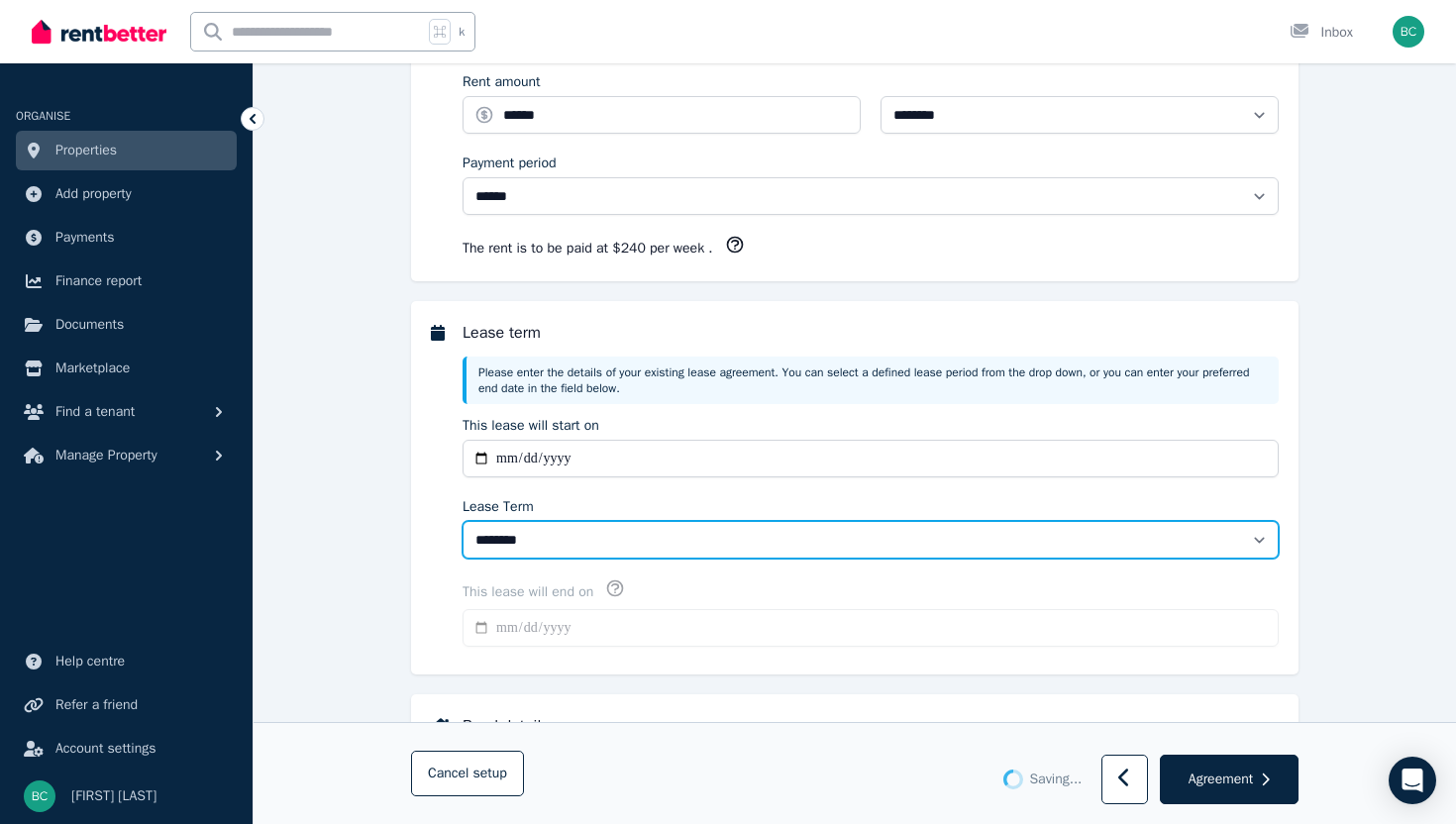 click on "******** ******** ********* ******* ******* ******* ******* ***** ********" at bounding box center (871, 540) 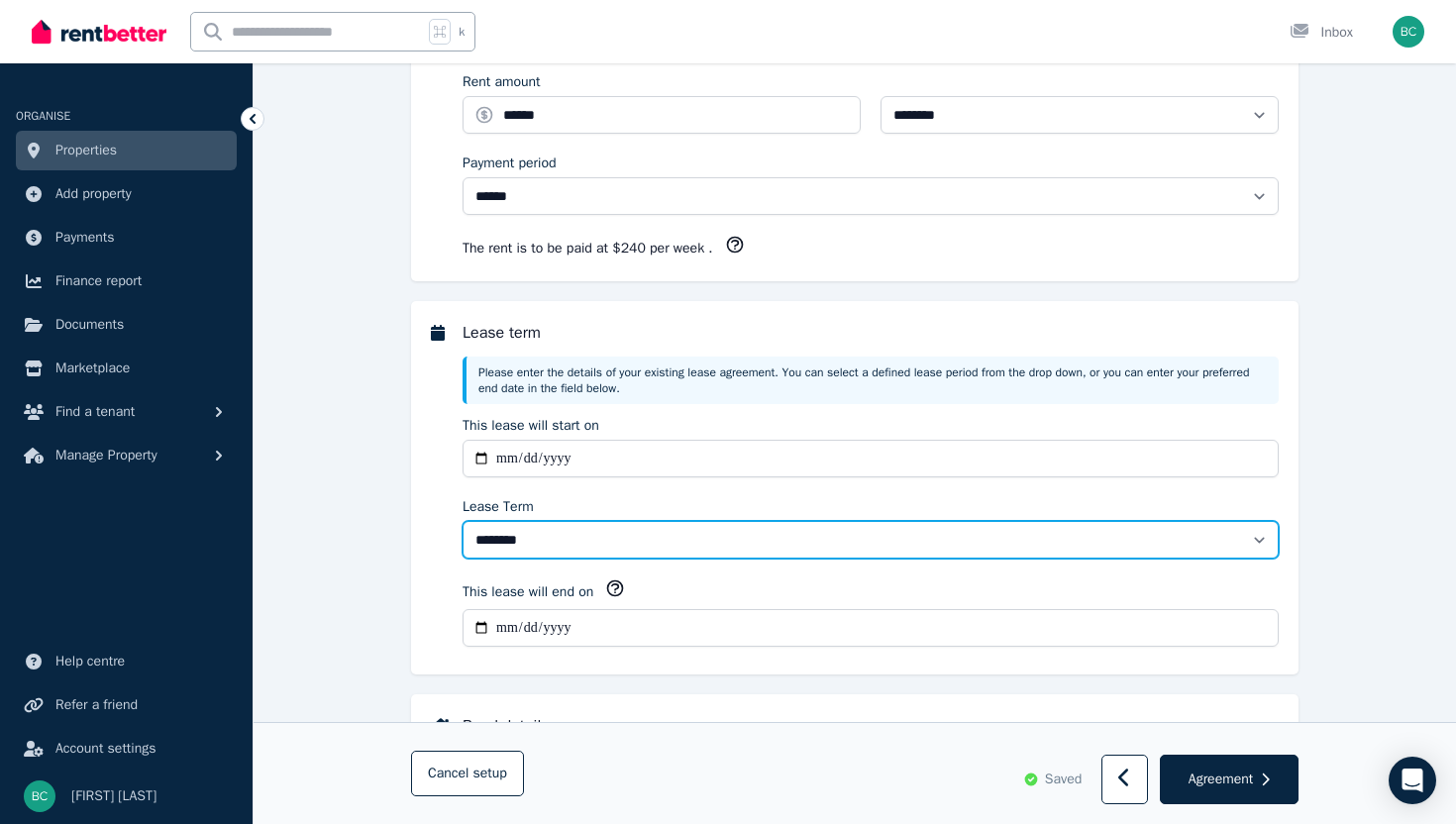 select on "**********" 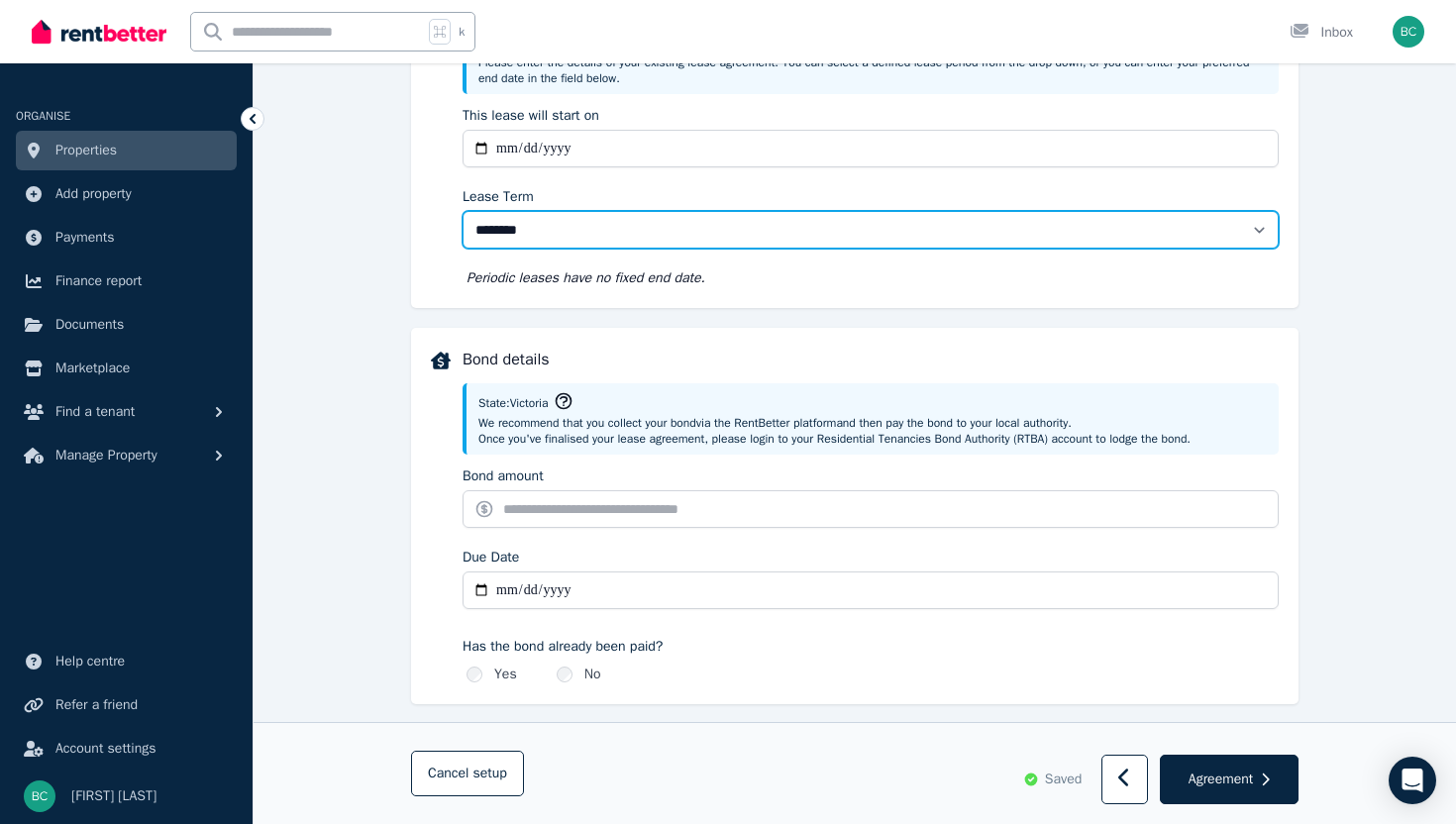 scroll, scrollTop: 610, scrollLeft: 0, axis: vertical 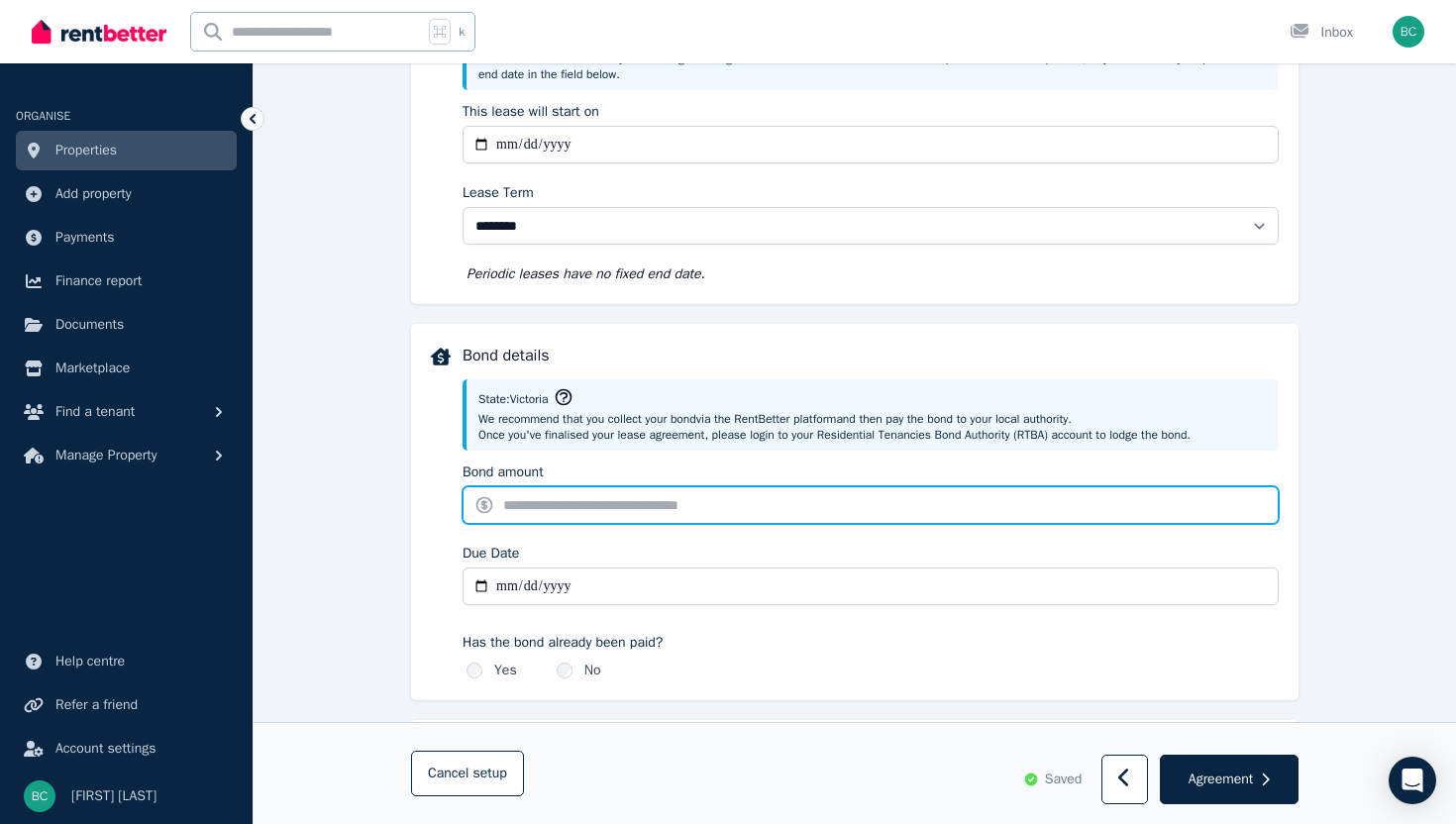 click on "Bond amount" at bounding box center [871, 505] 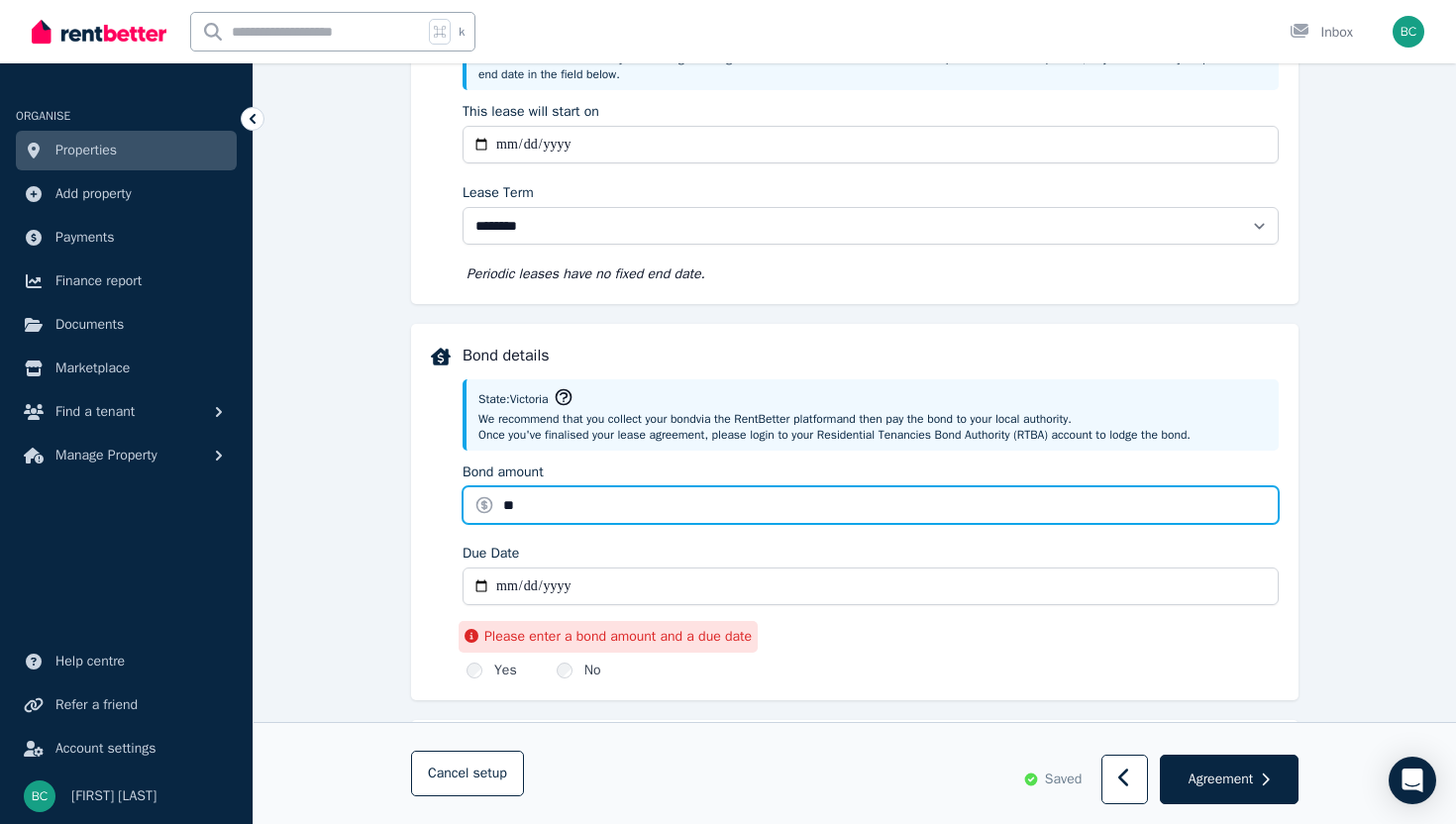 type on "**" 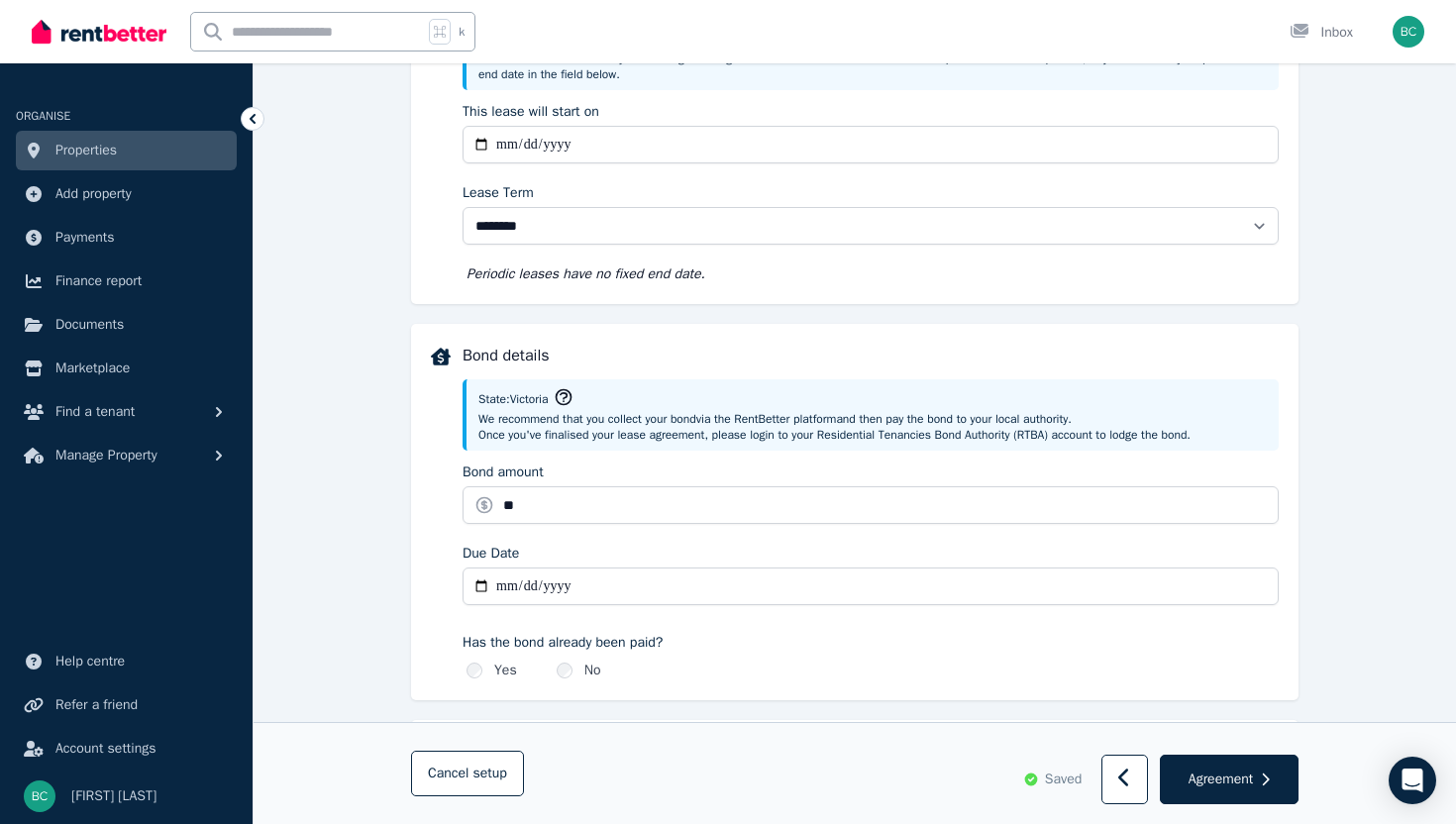 click on "Due Date" at bounding box center [871, 586] 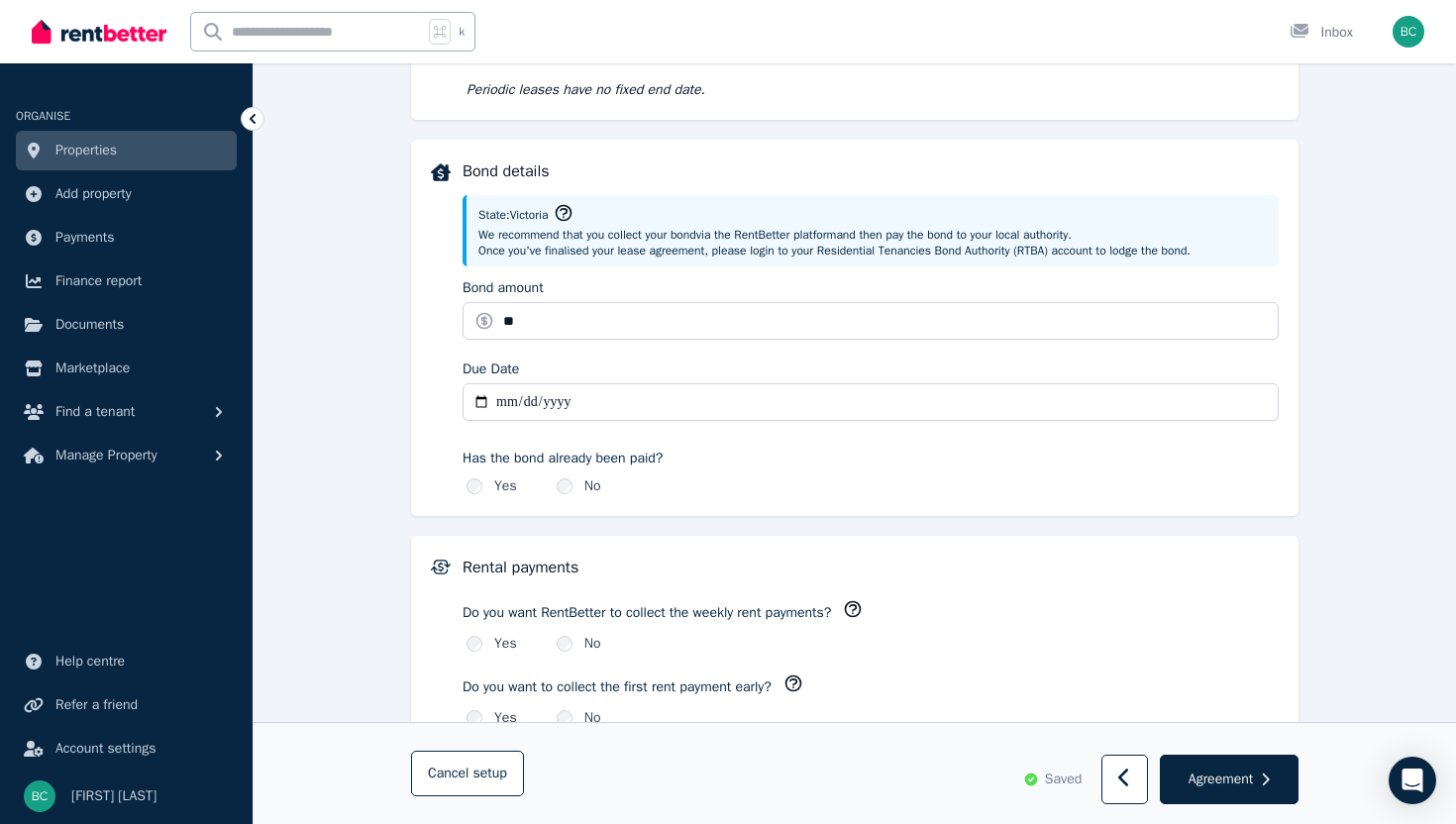 scroll, scrollTop: 997, scrollLeft: 0, axis: vertical 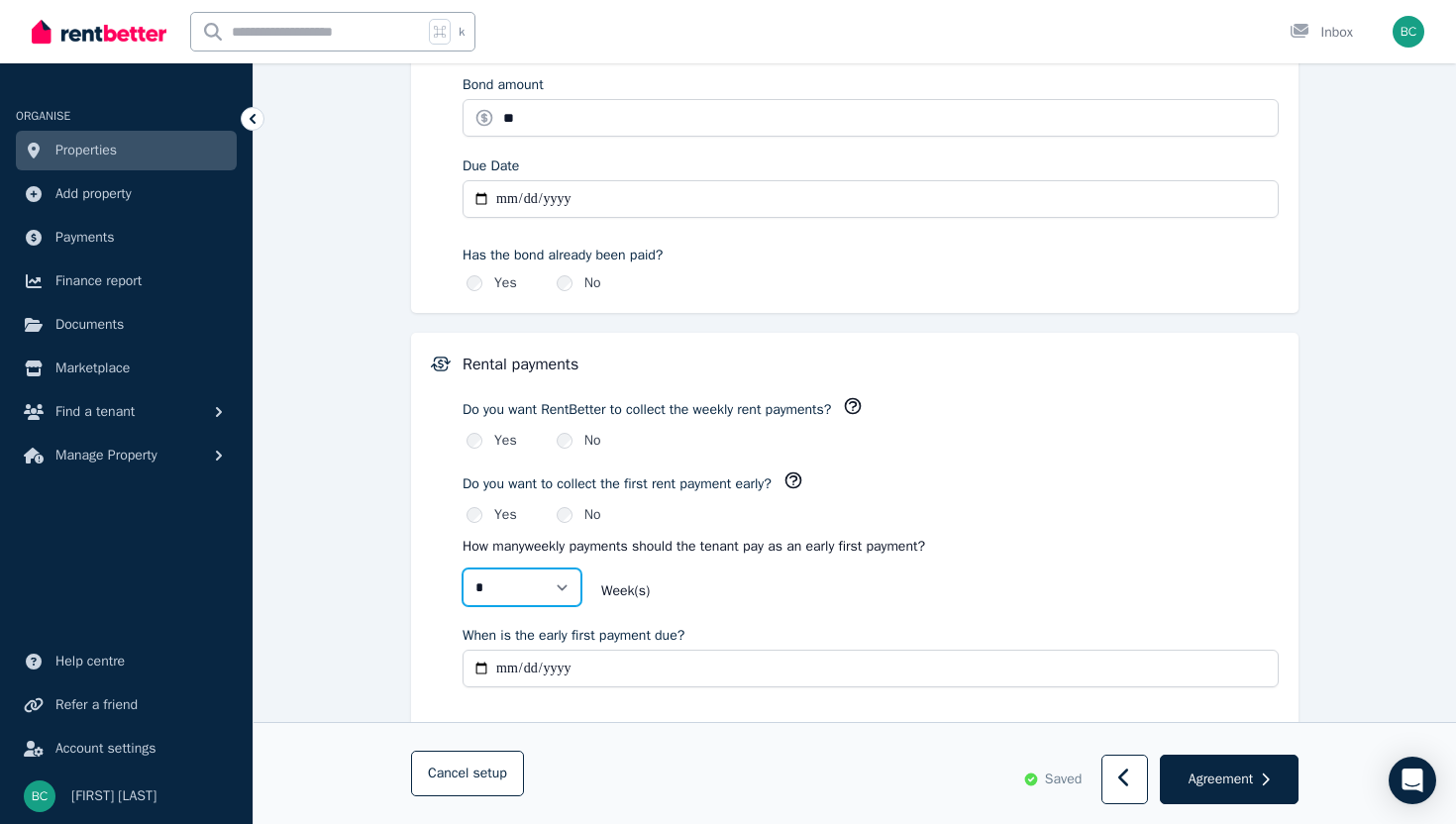 click on "* *" at bounding box center (522, 587) 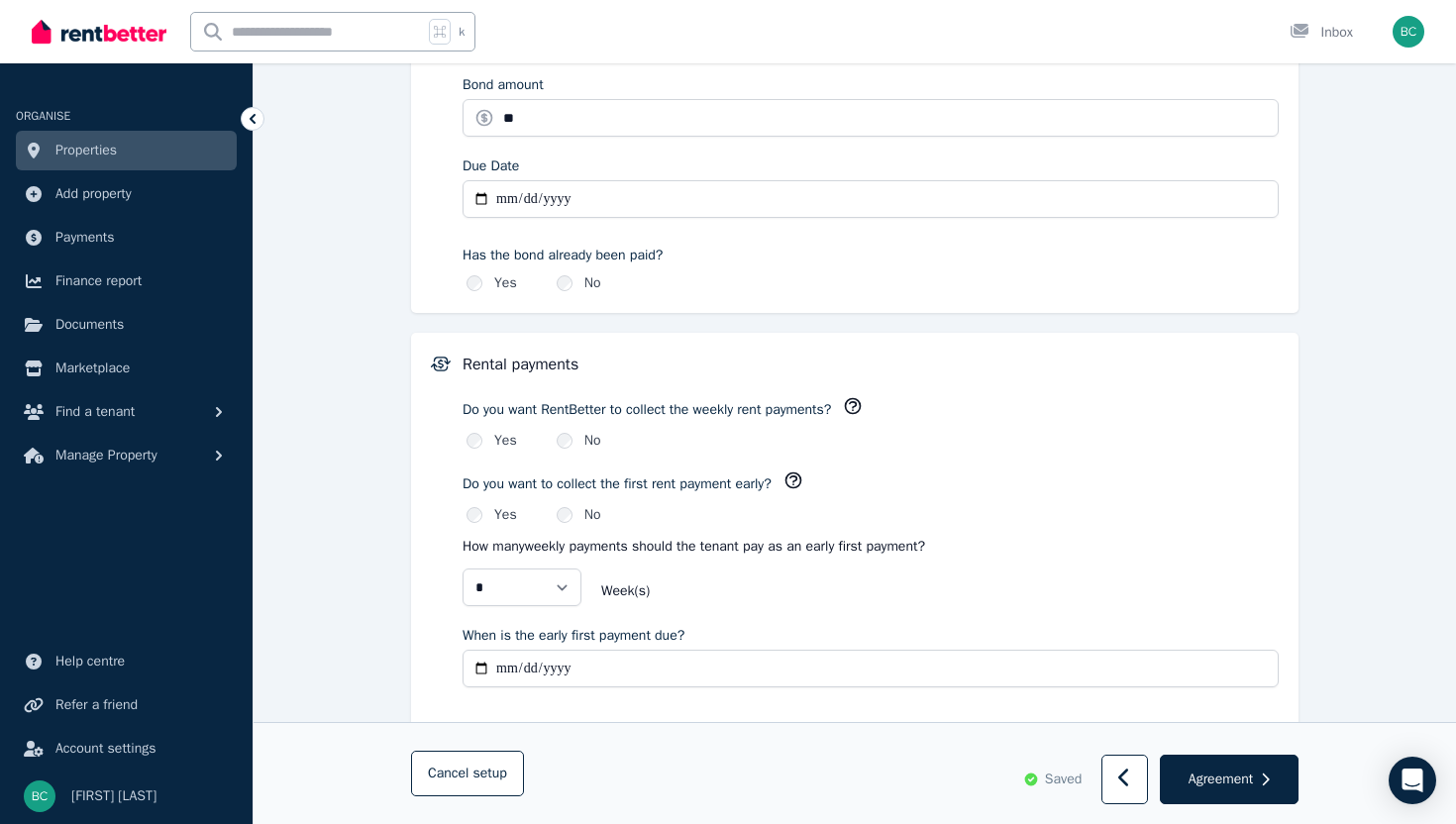 click on "When is the early first payment due?" at bounding box center [871, 669] 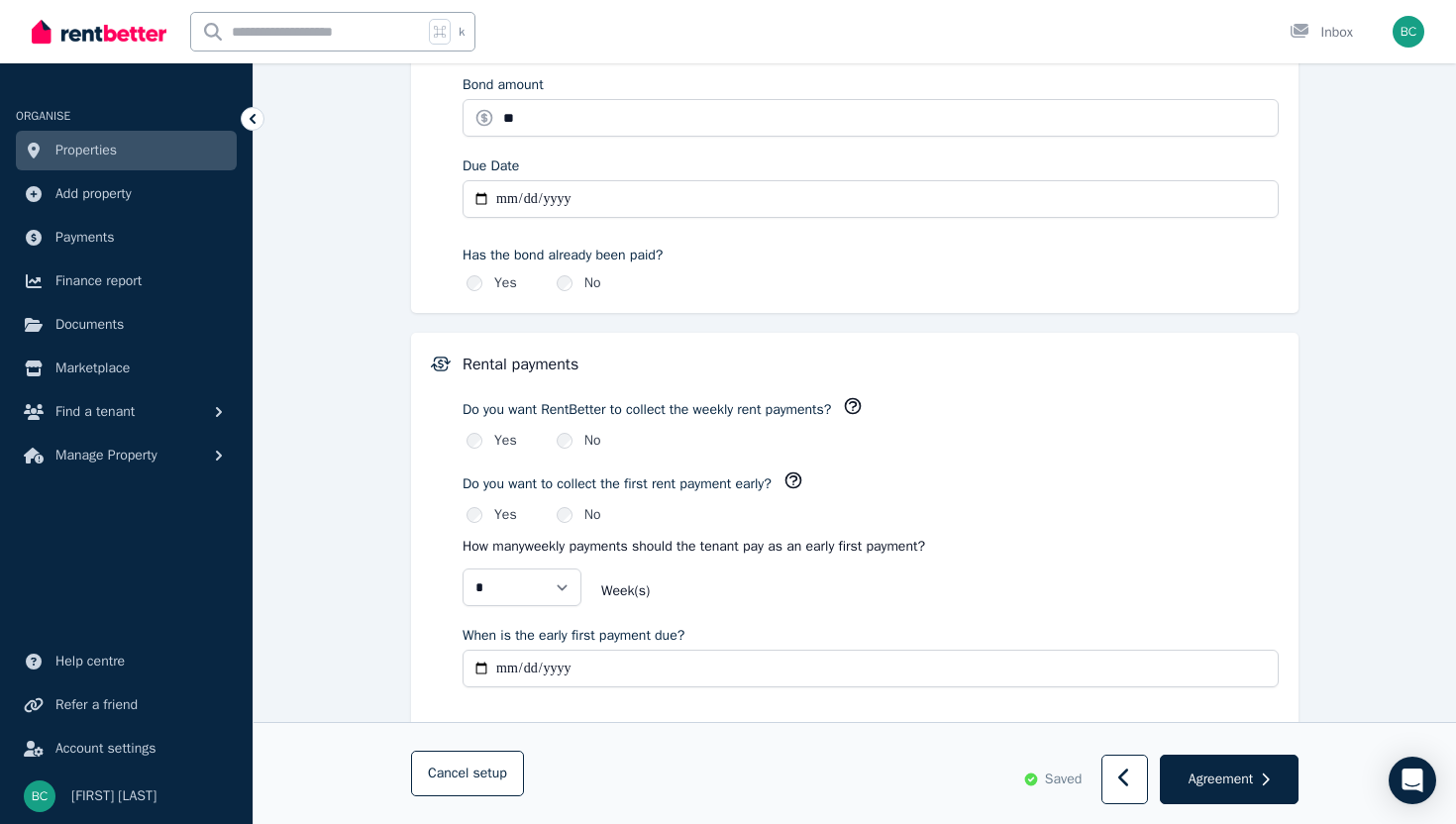 type on "**********" 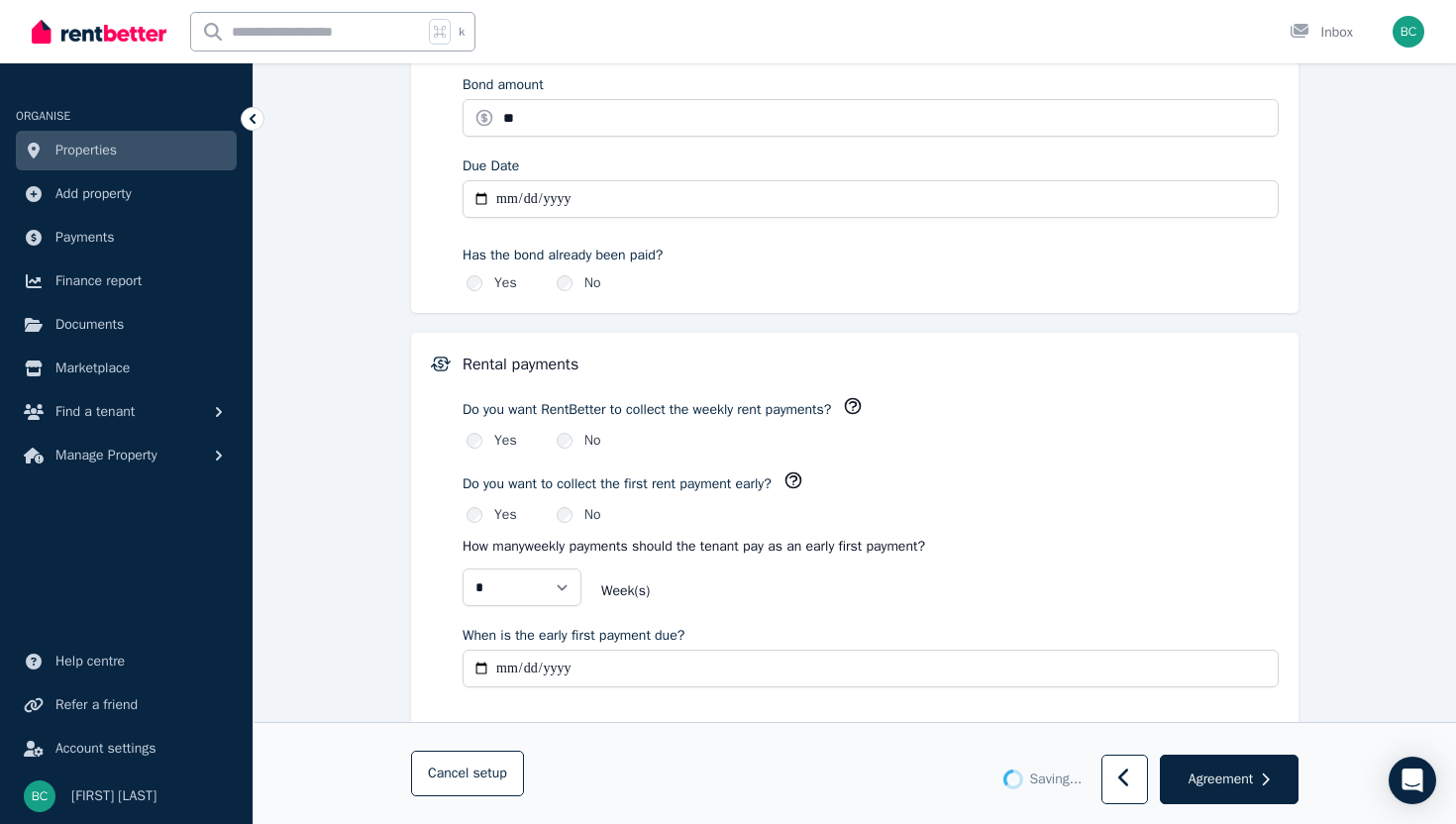 click on "**********" at bounding box center (871, 664) 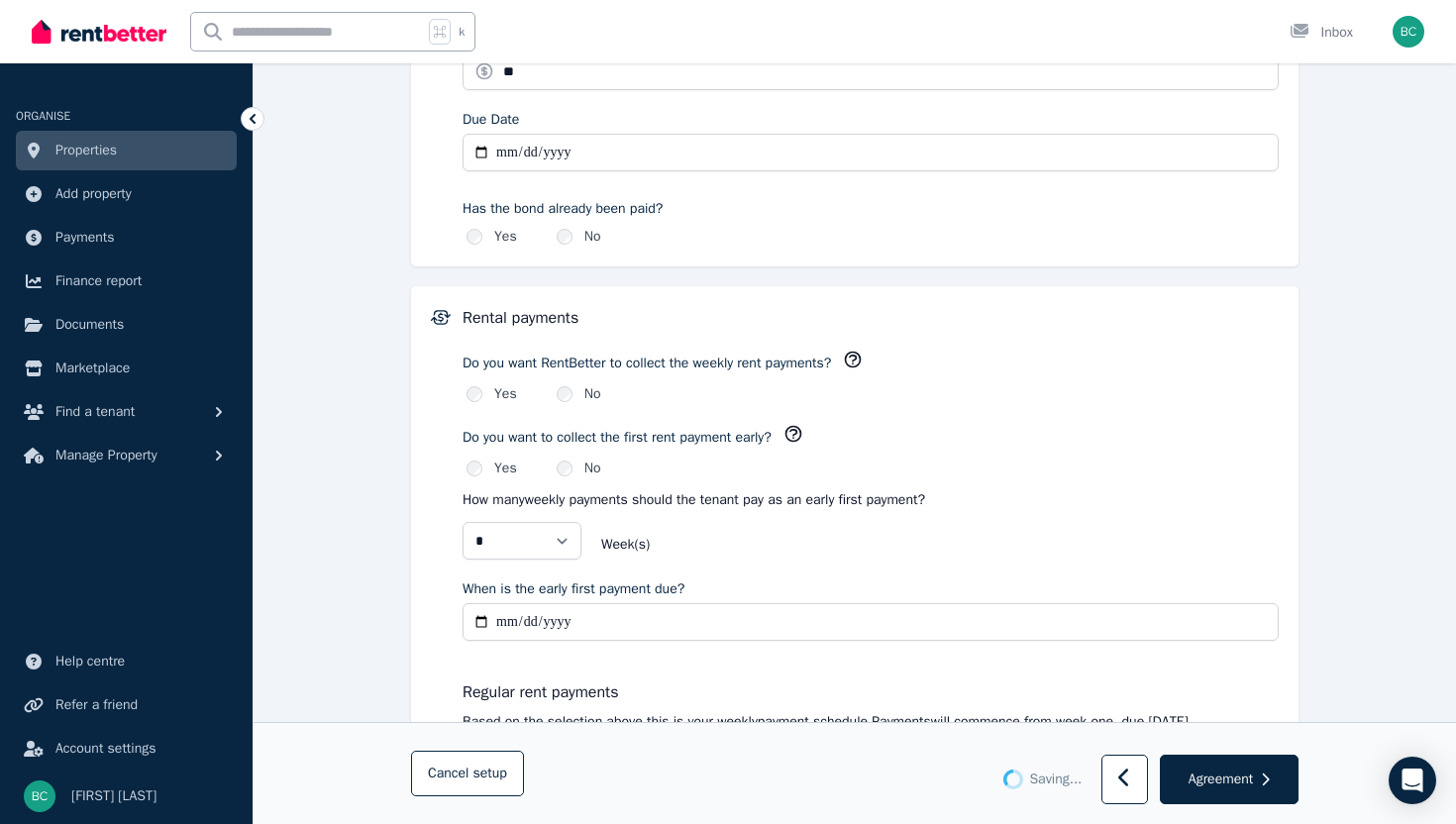 type 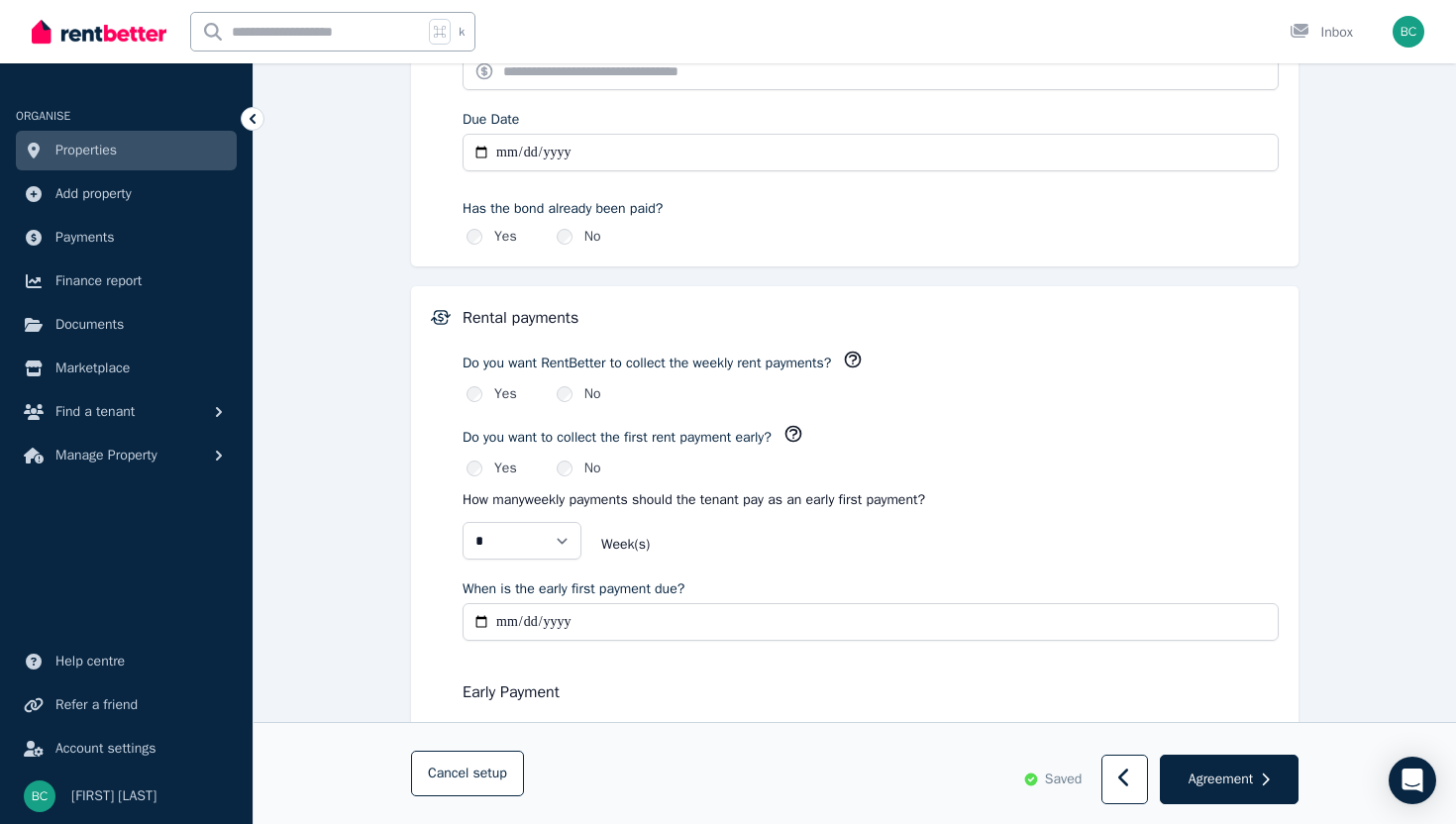 type on "**********" 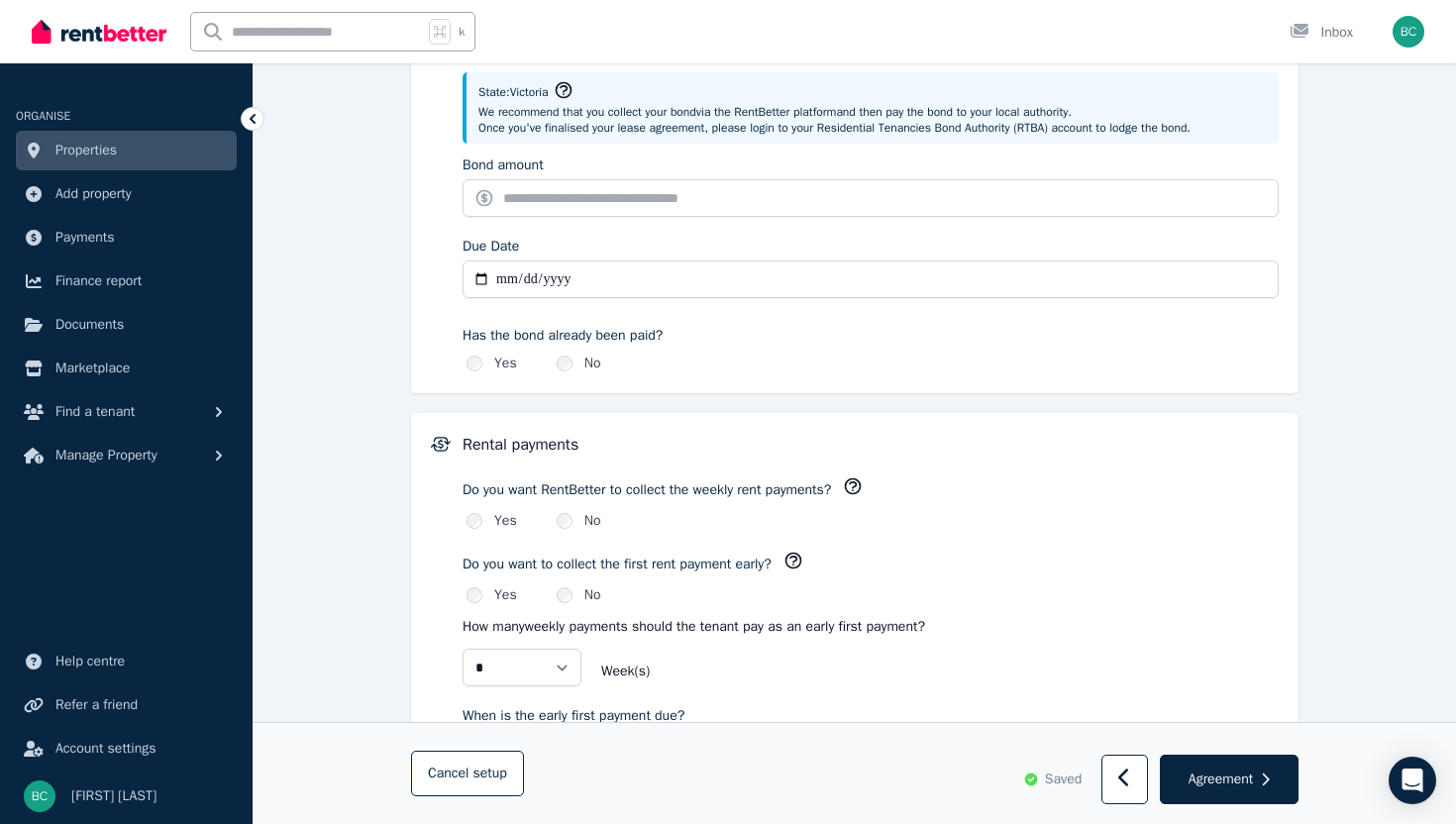 scroll, scrollTop: 494, scrollLeft: 0, axis: vertical 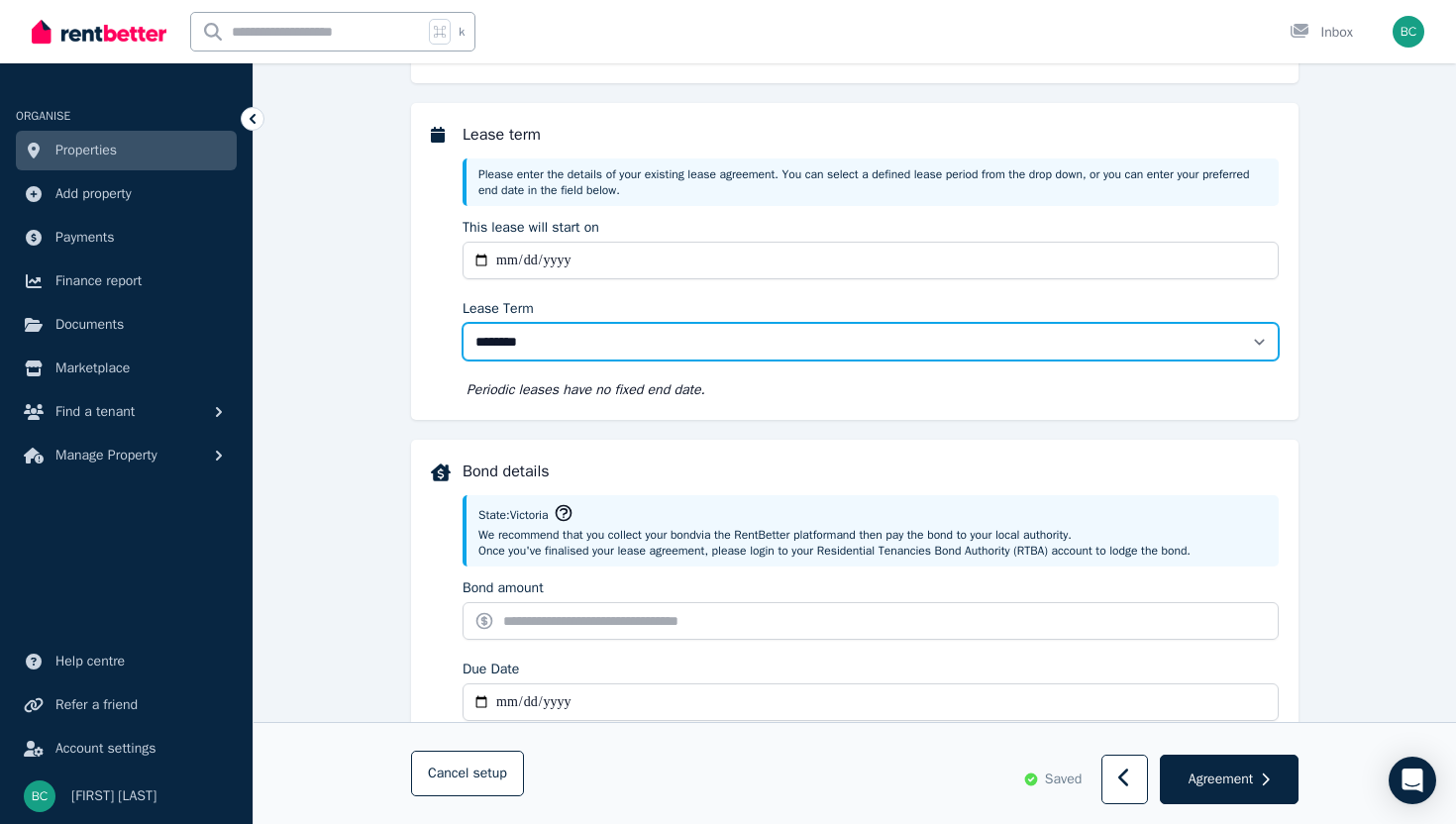 click on "******** ******** ********* ******* ******* ******* ******* ***** ********" at bounding box center [871, 342] 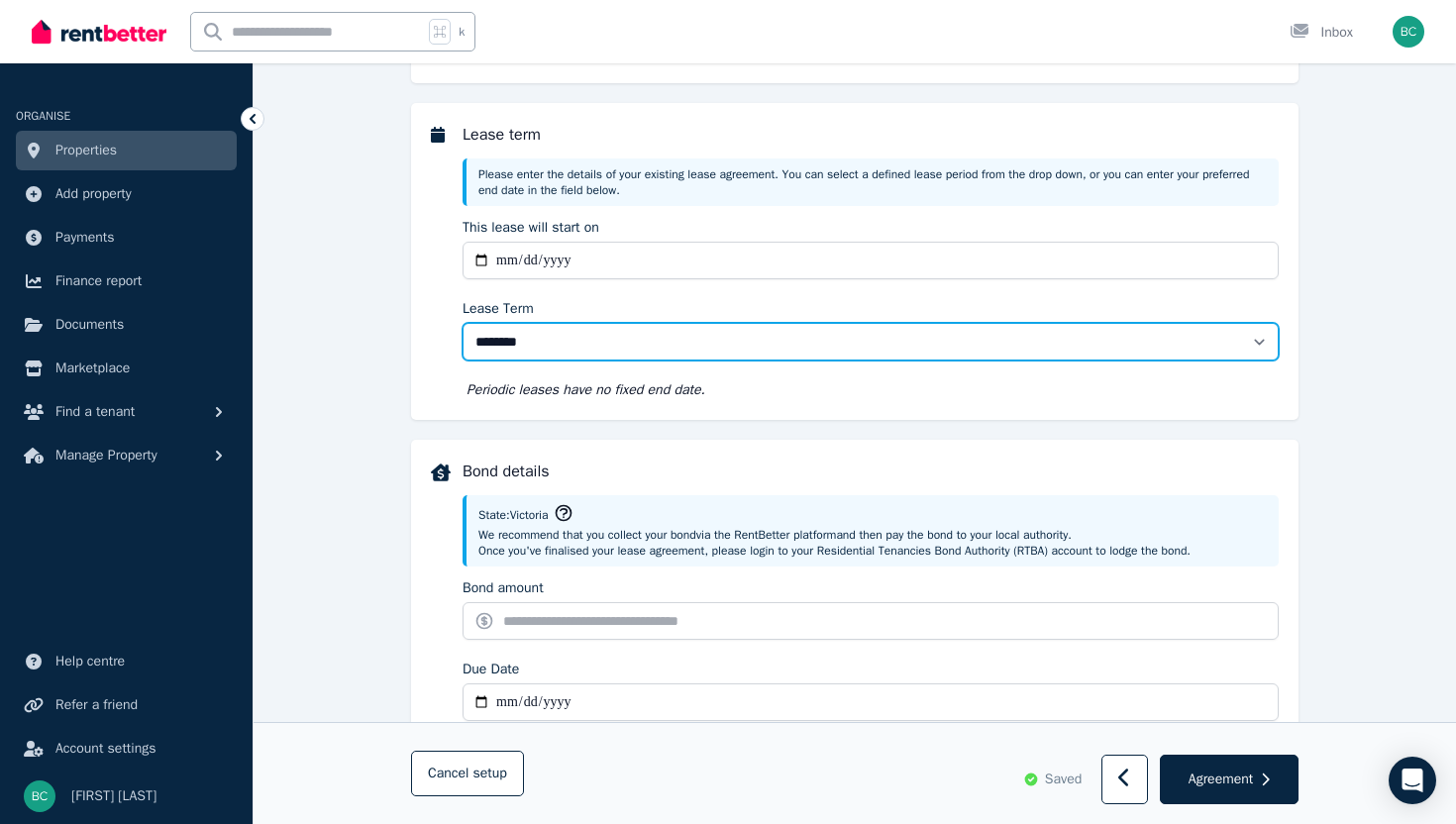 select on "**********" 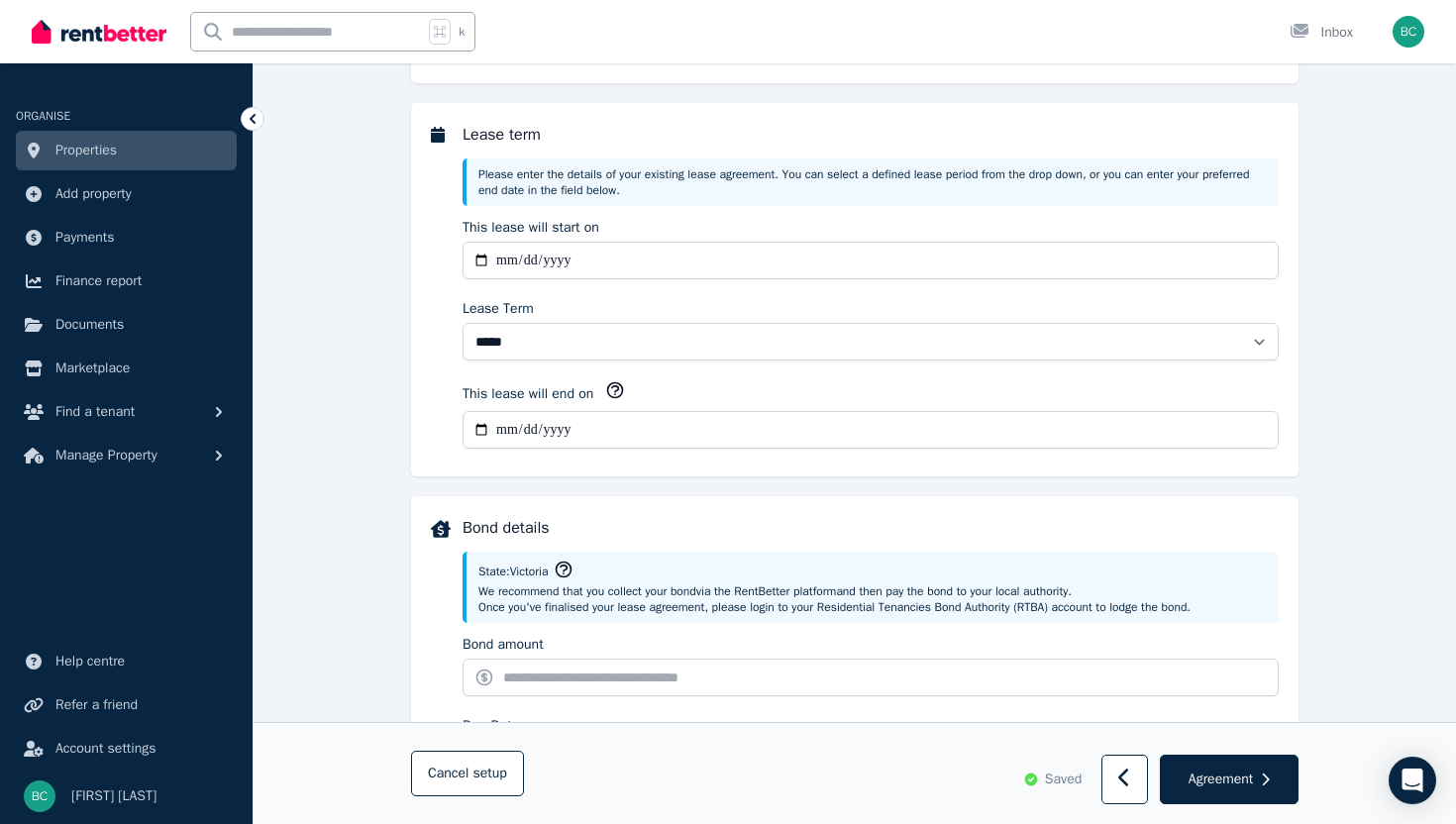click on "This lease will end on" at bounding box center (871, 430) 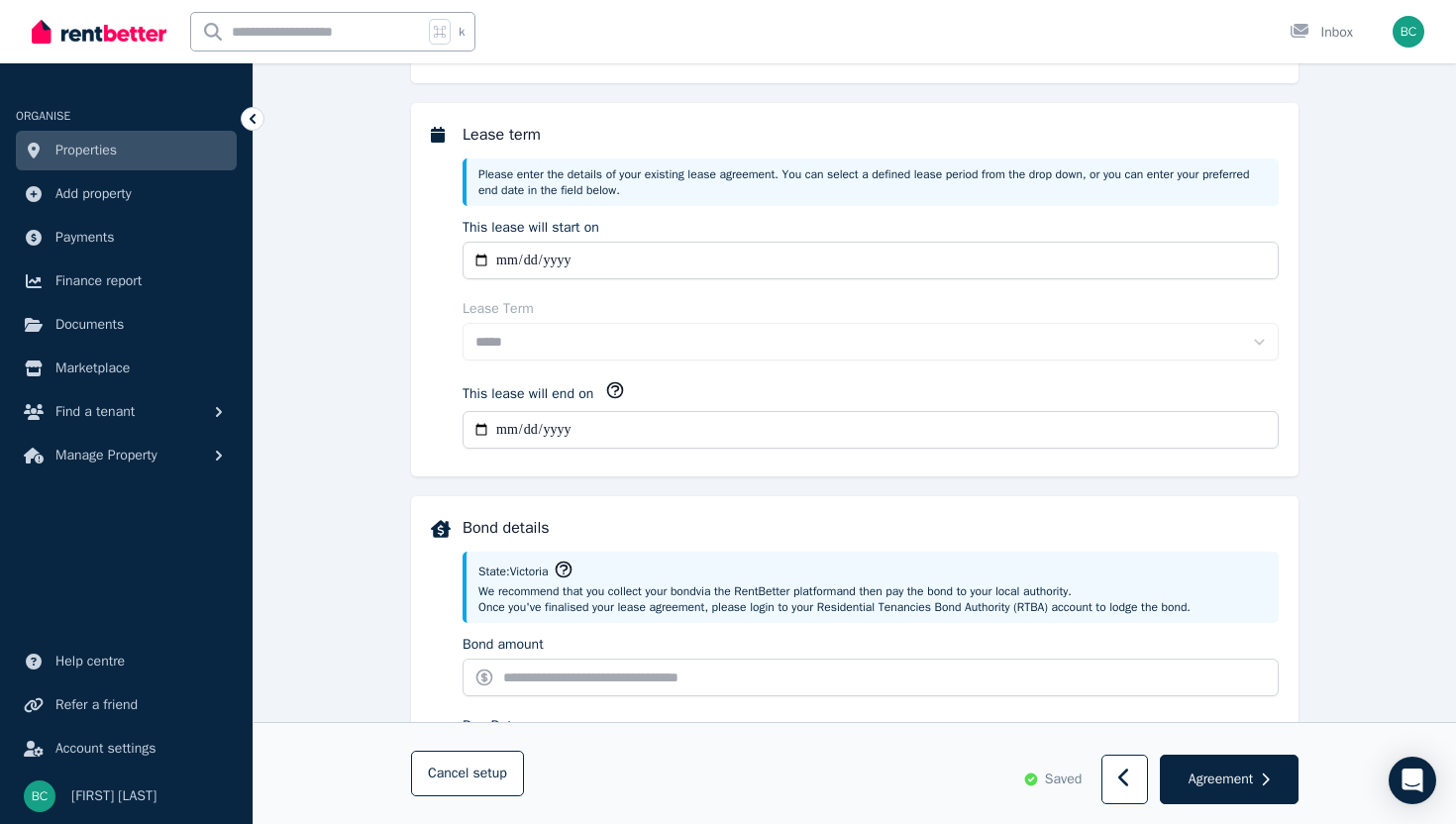 type on "**********" 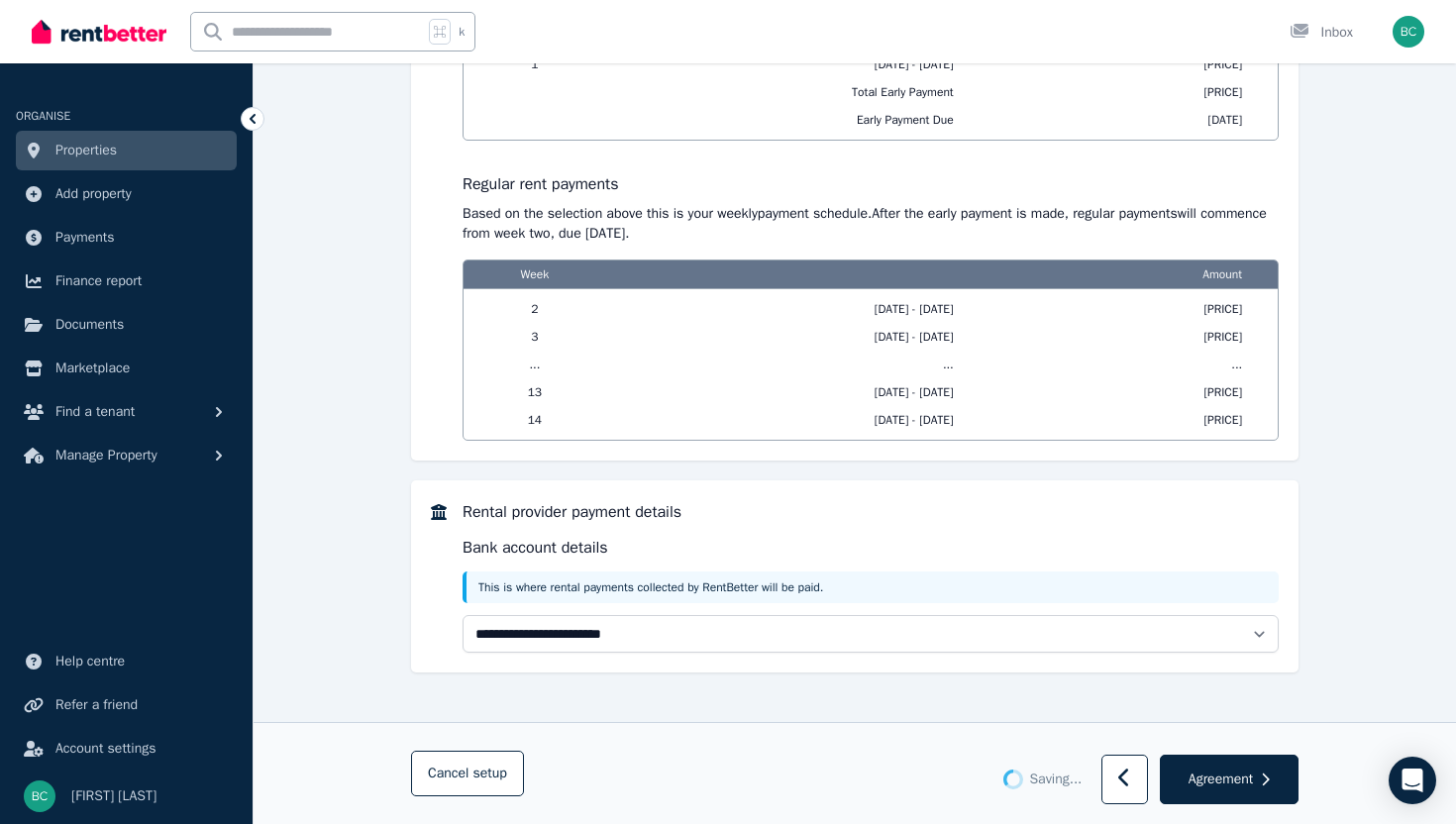 scroll, scrollTop: 1782, scrollLeft: 0, axis: vertical 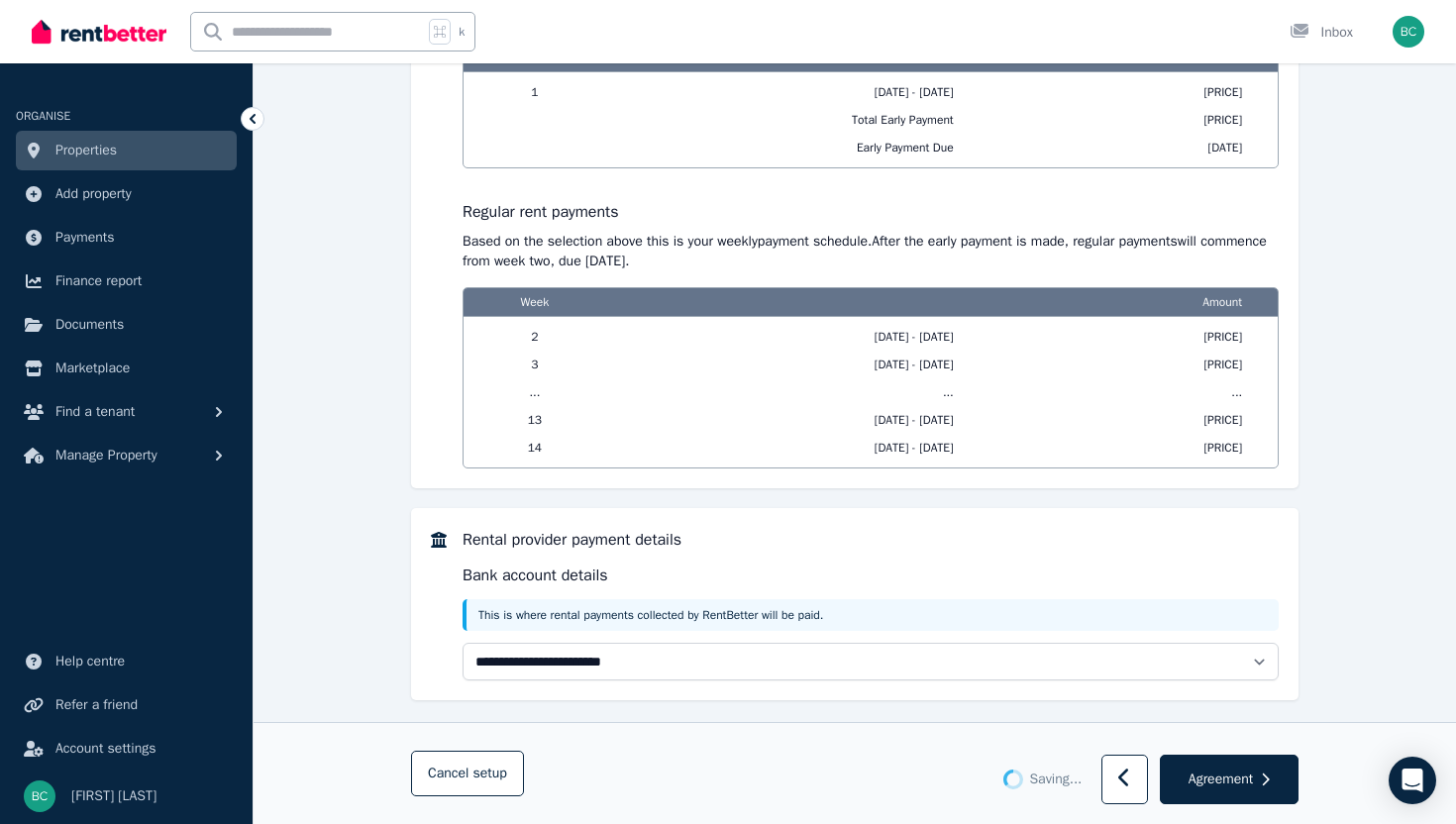 select on "**********" 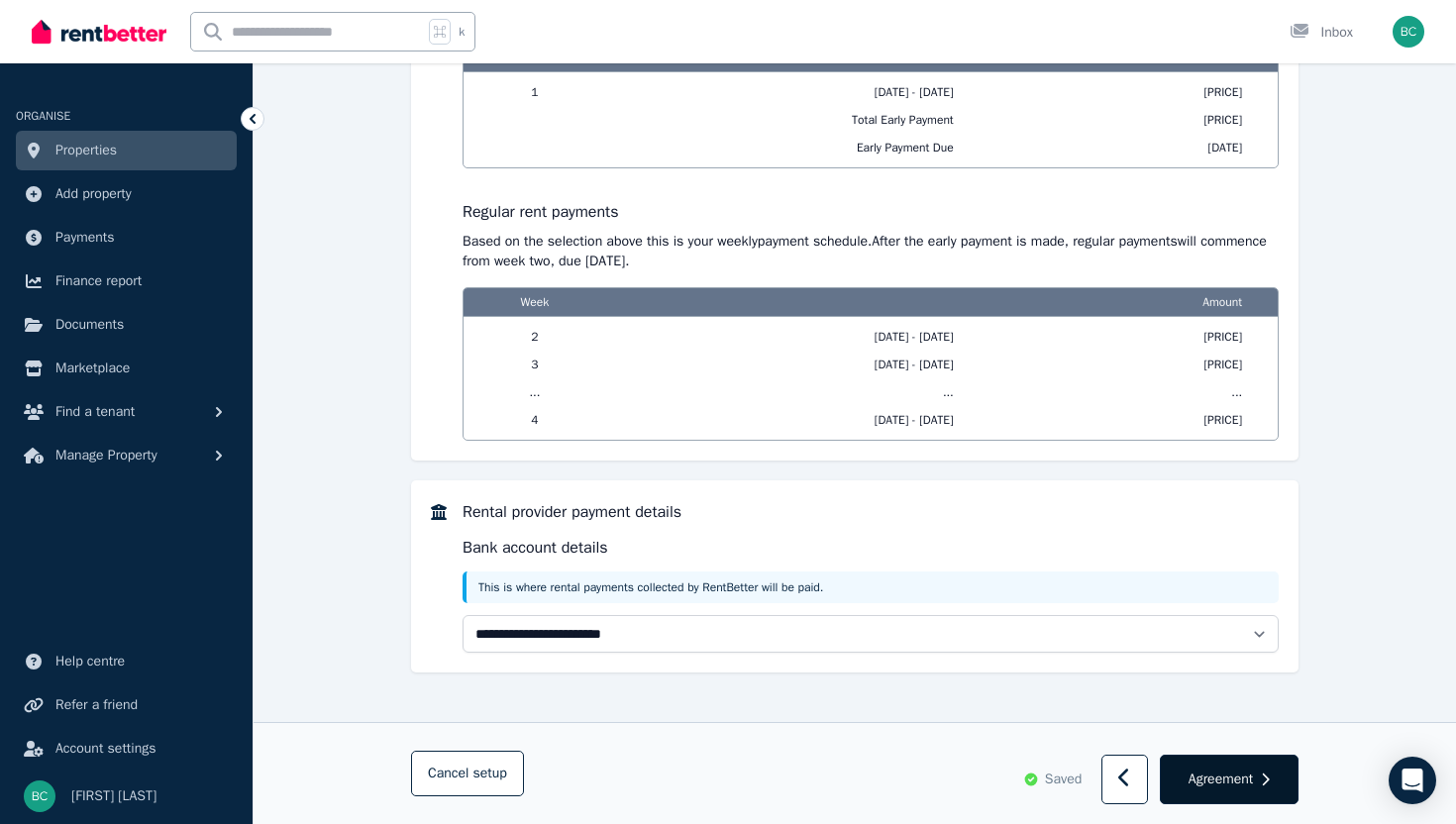 click on "Agreement" at bounding box center (1220, 779) 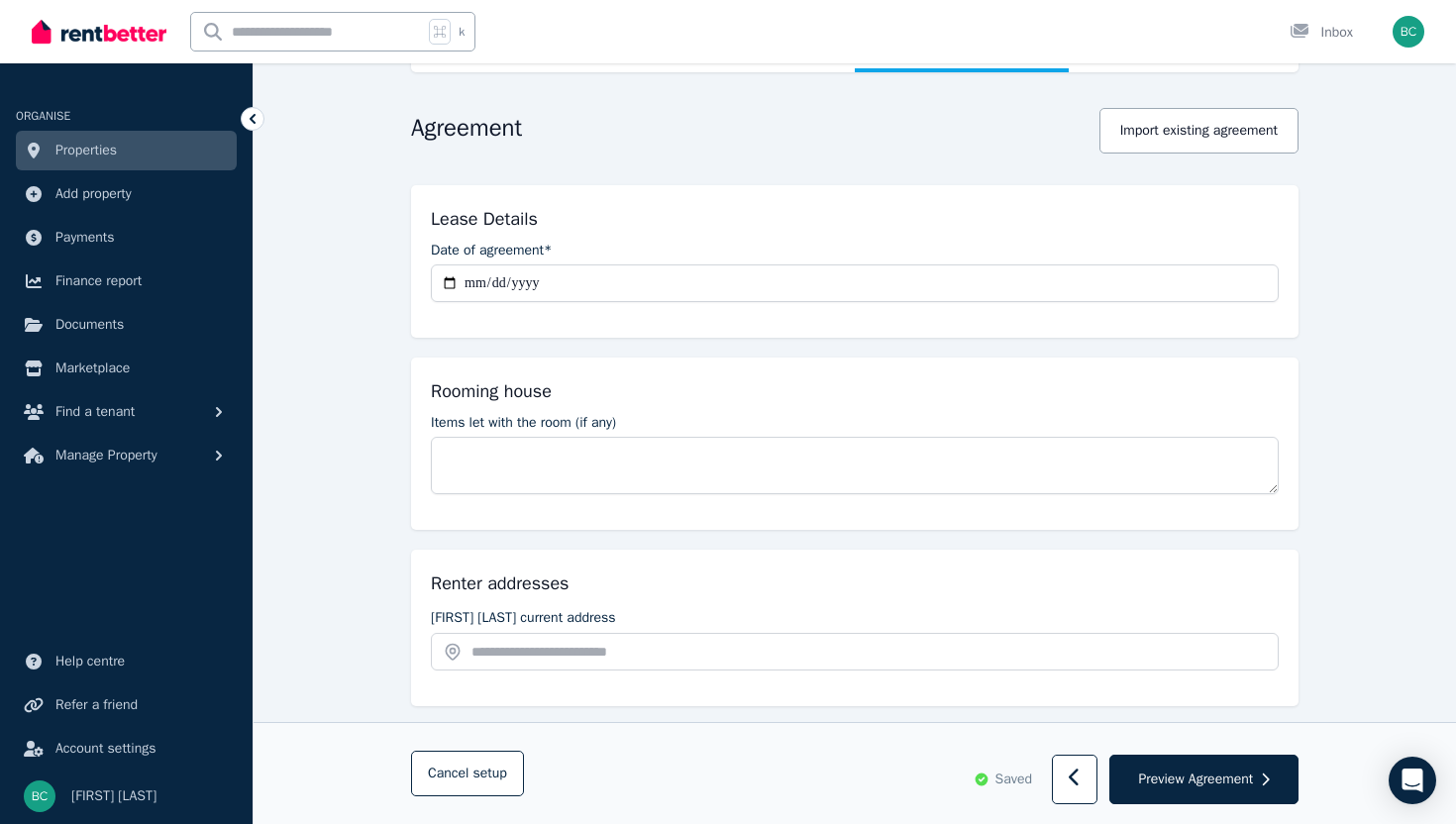 scroll, scrollTop: 194, scrollLeft: 0, axis: vertical 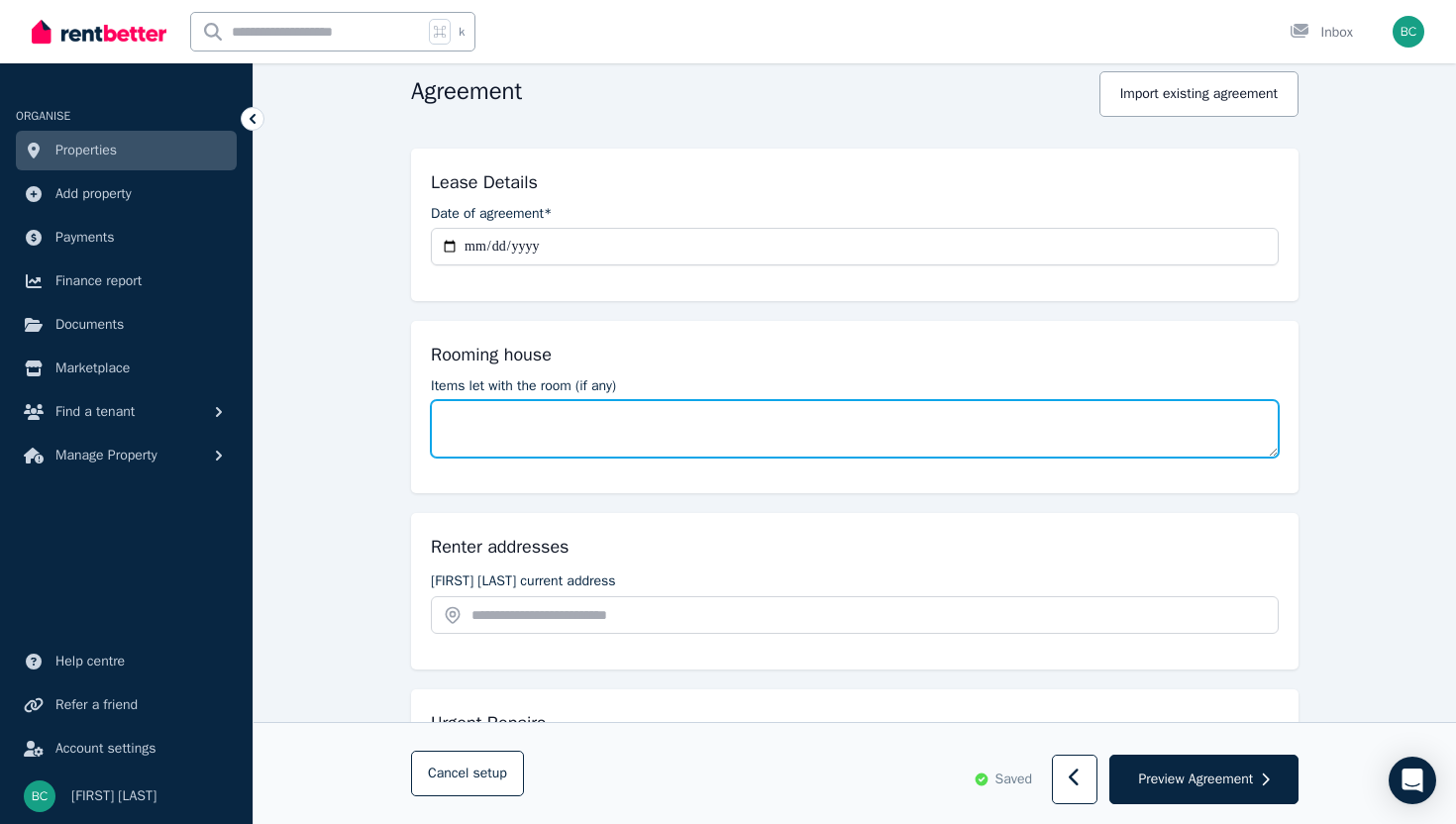 click on "Items let with the room (if any)" at bounding box center (855, 429) 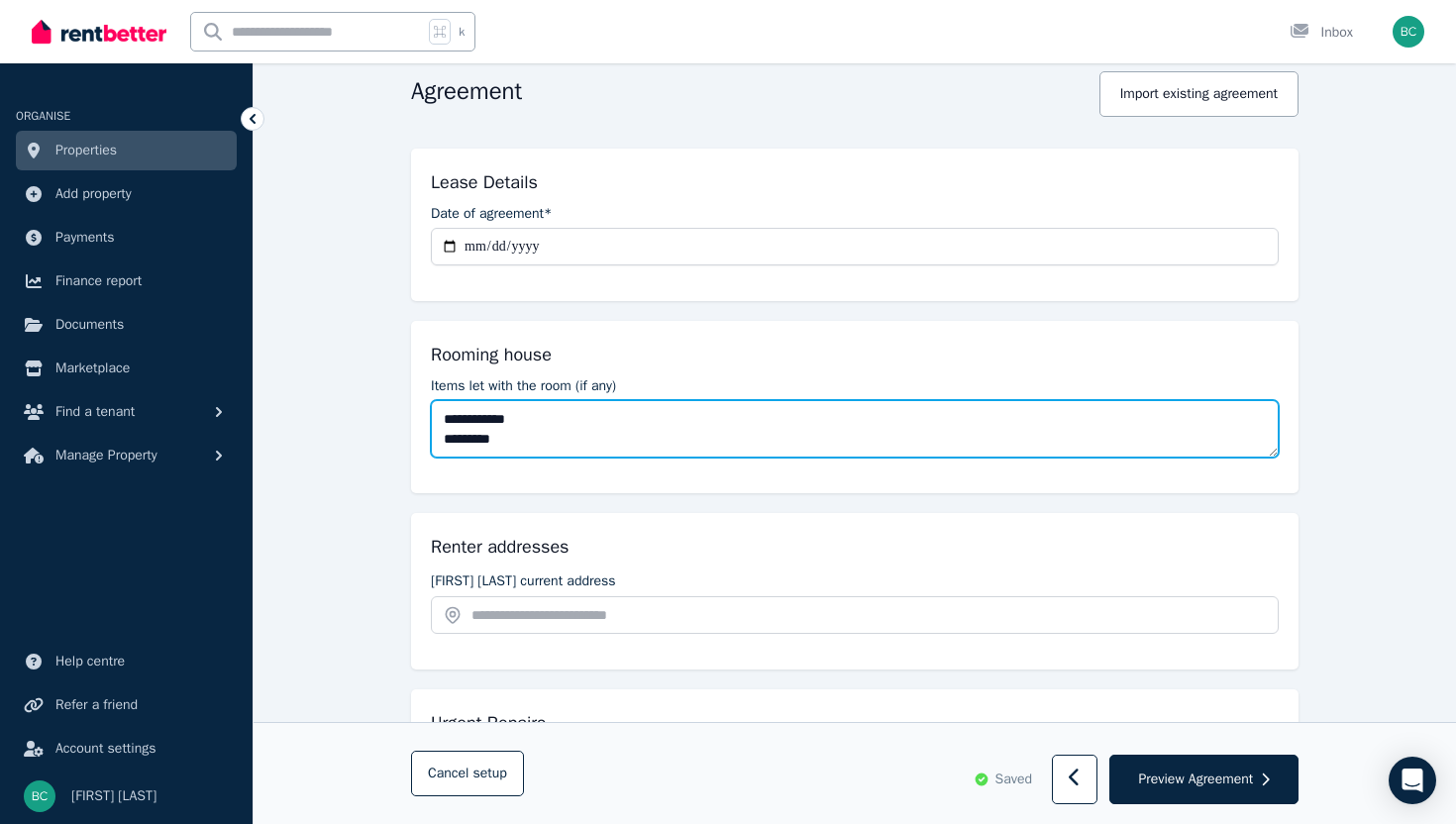 scroll, scrollTop: 10, scrollLeft: 0, axis: vertical 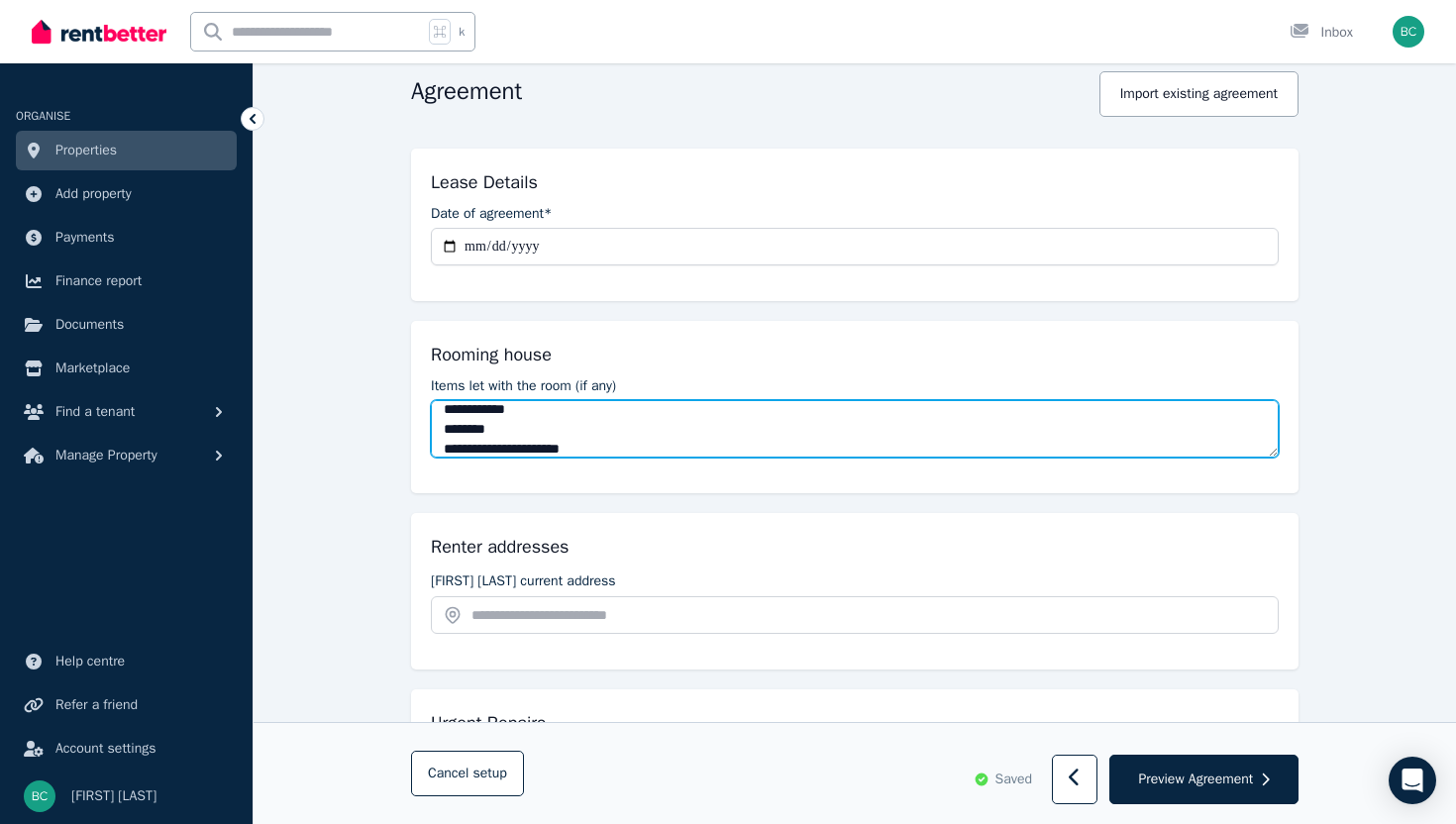 type on "**********" 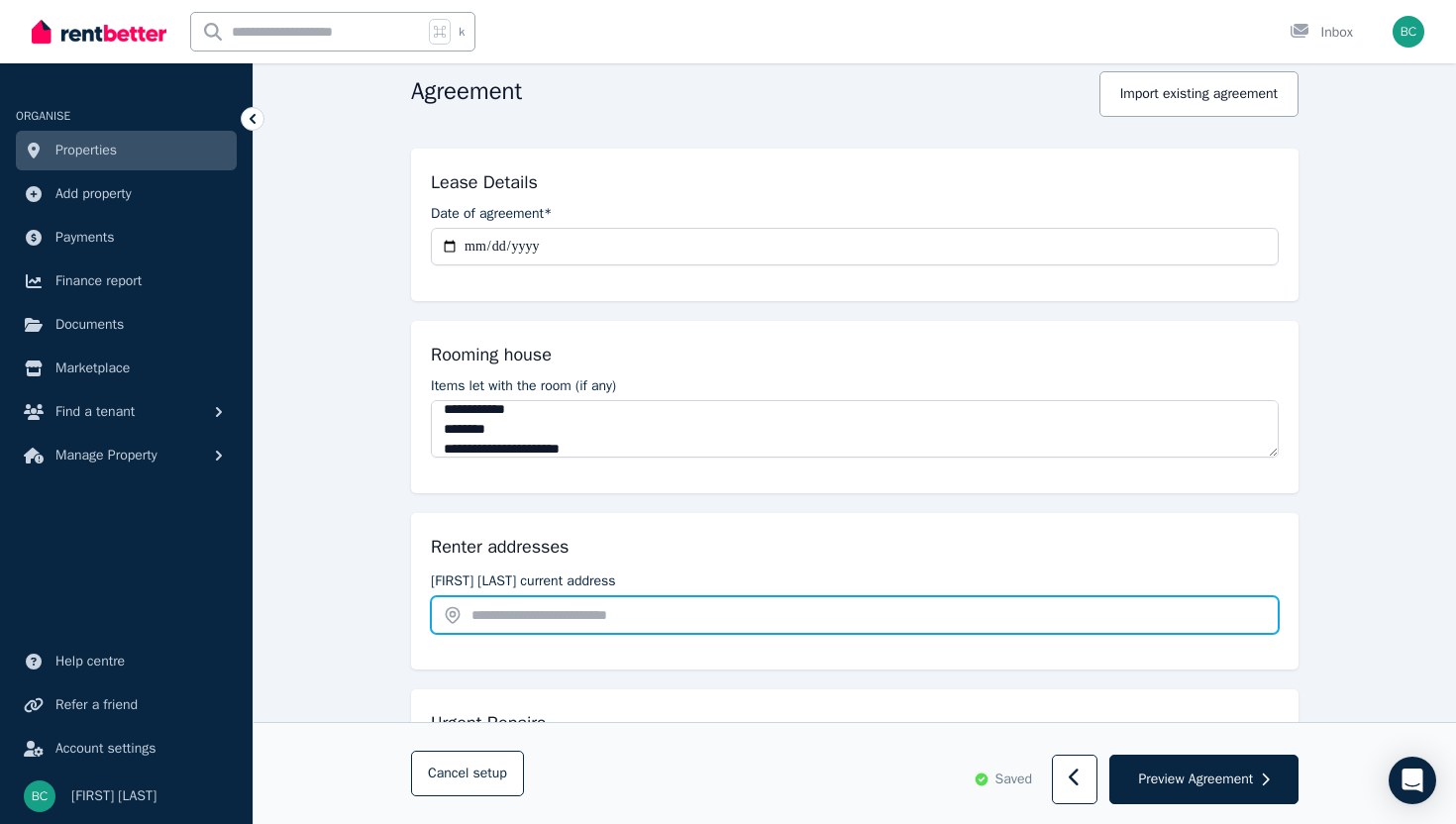 click at bounding box center (855, 615) 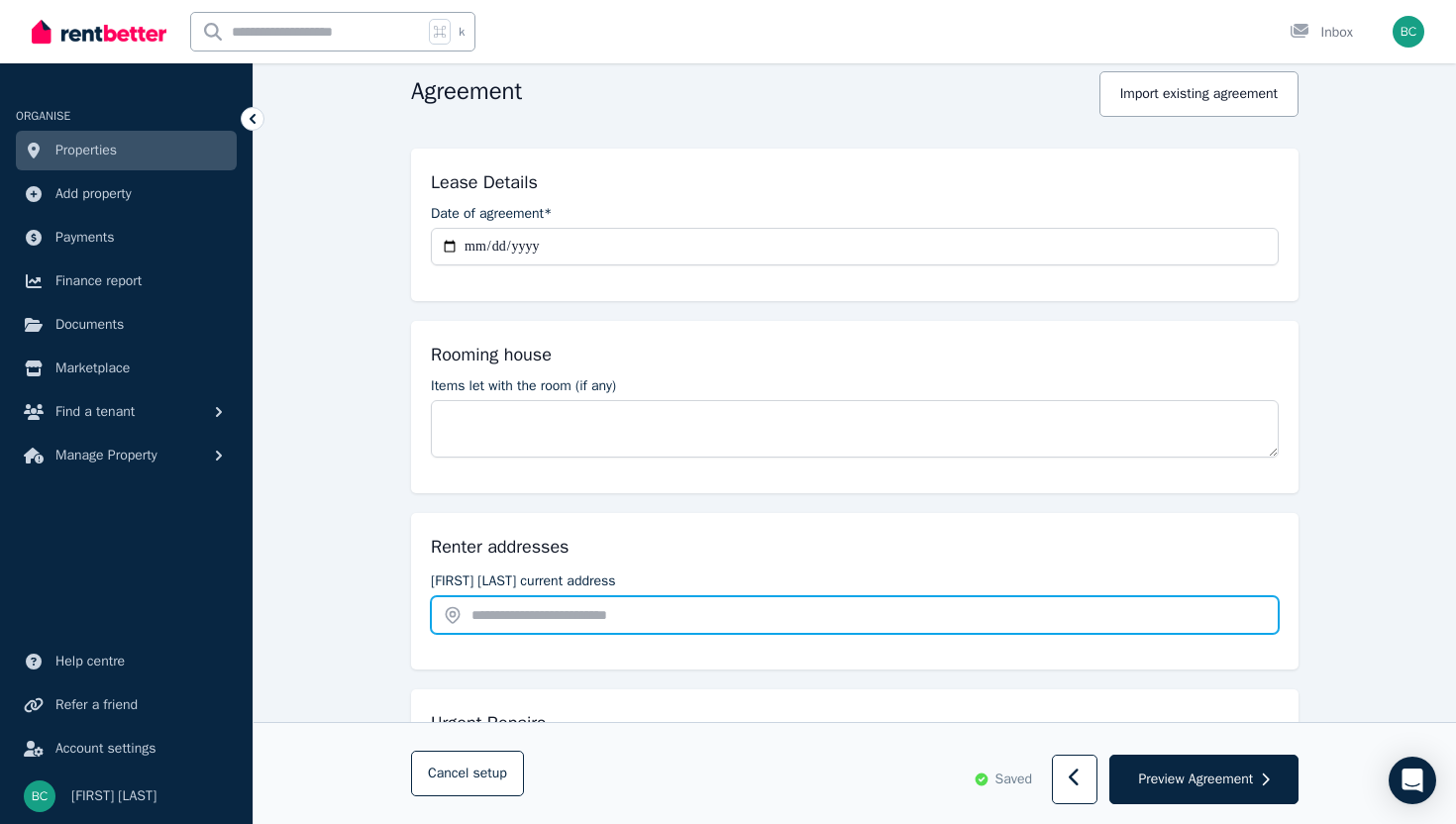 type on "**********" 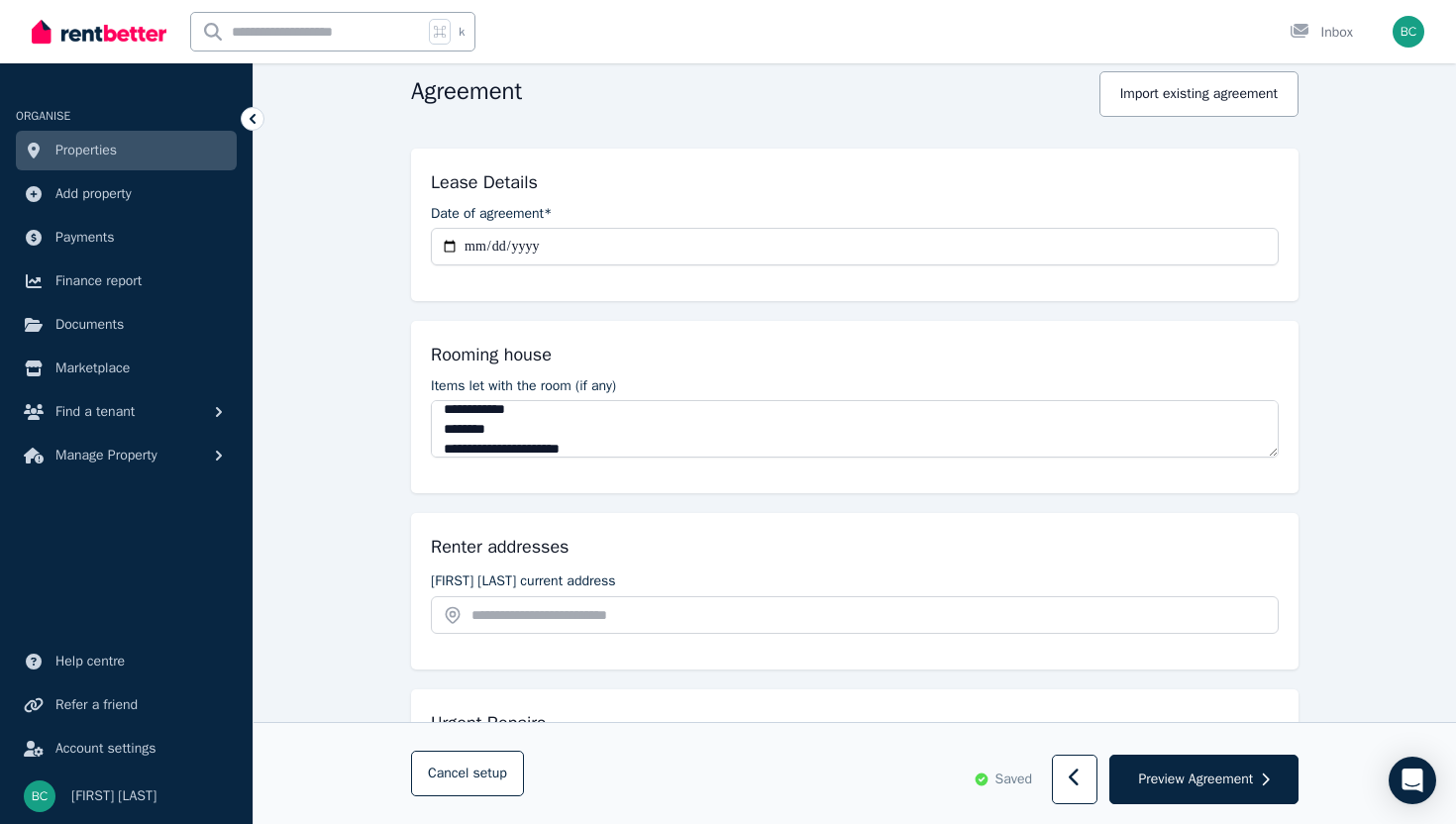 scroll, scrollTop: 0, scrollLeft: 0, axis: both 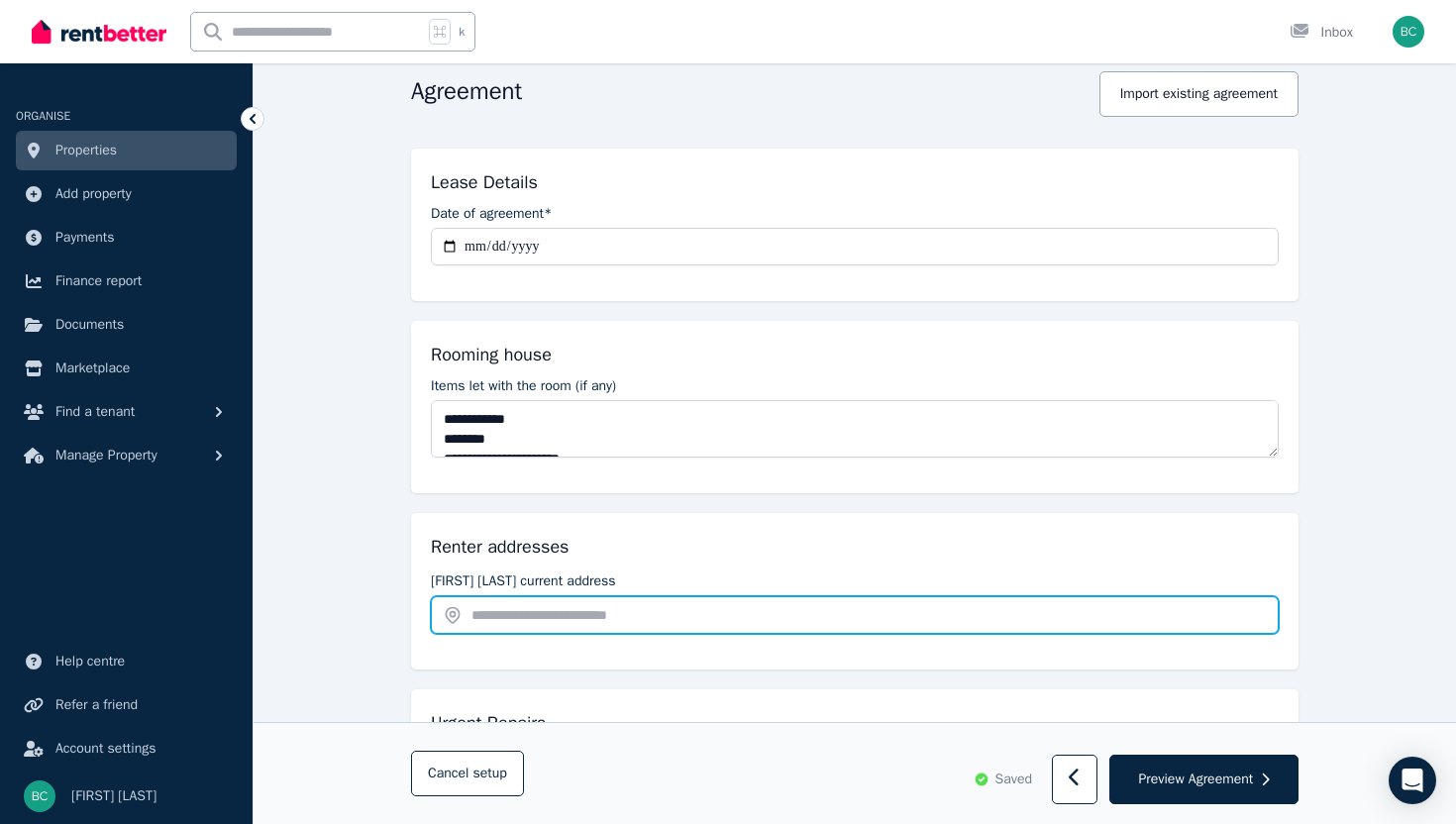 paste on "**********" 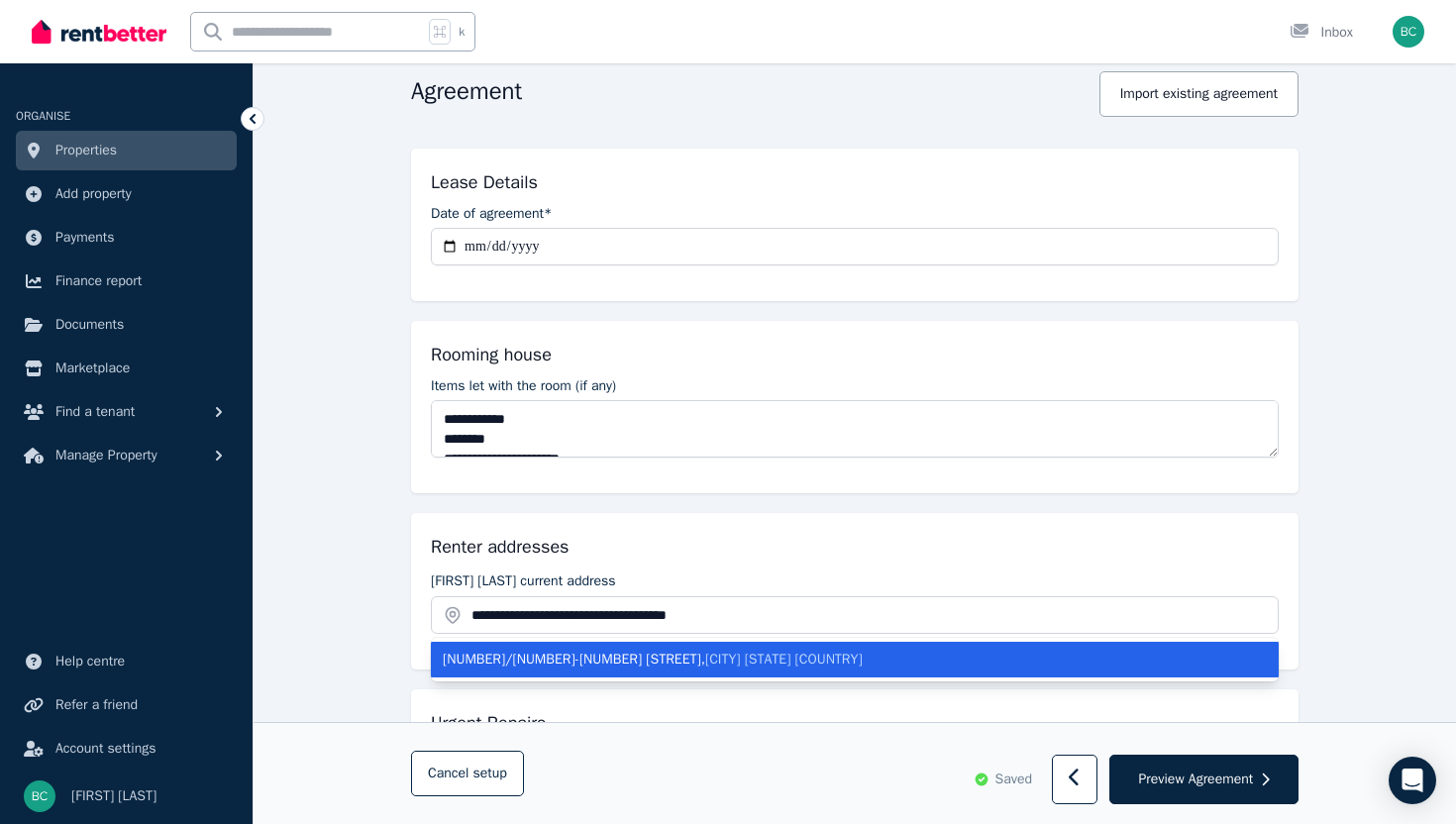 click on "[NUMBER]/[NUMBER]-[NUMBER] [STREET], [CITY] [STATE] [COUNTRY]" at bounding box center [843, 660] 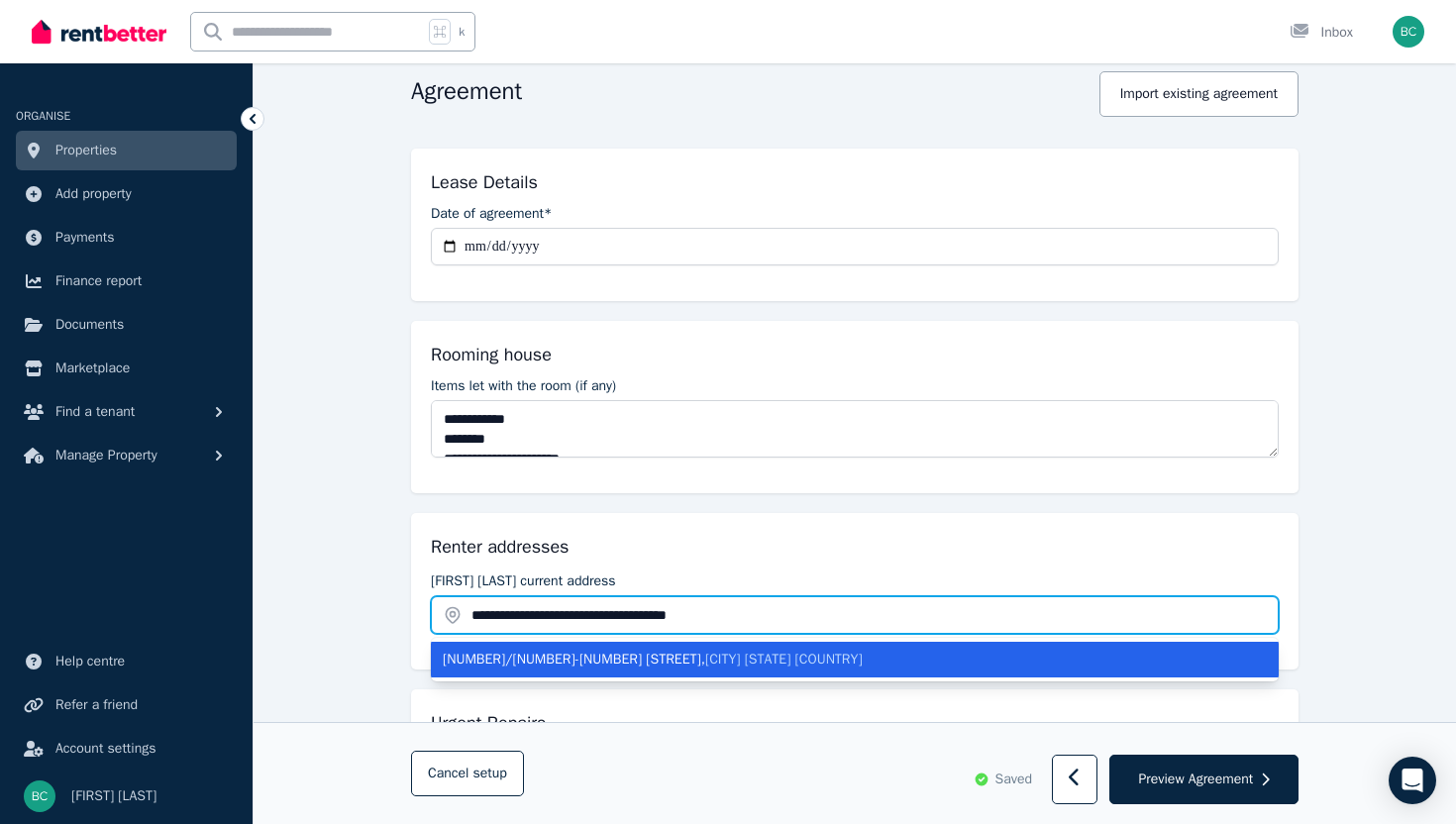 type on "**********" 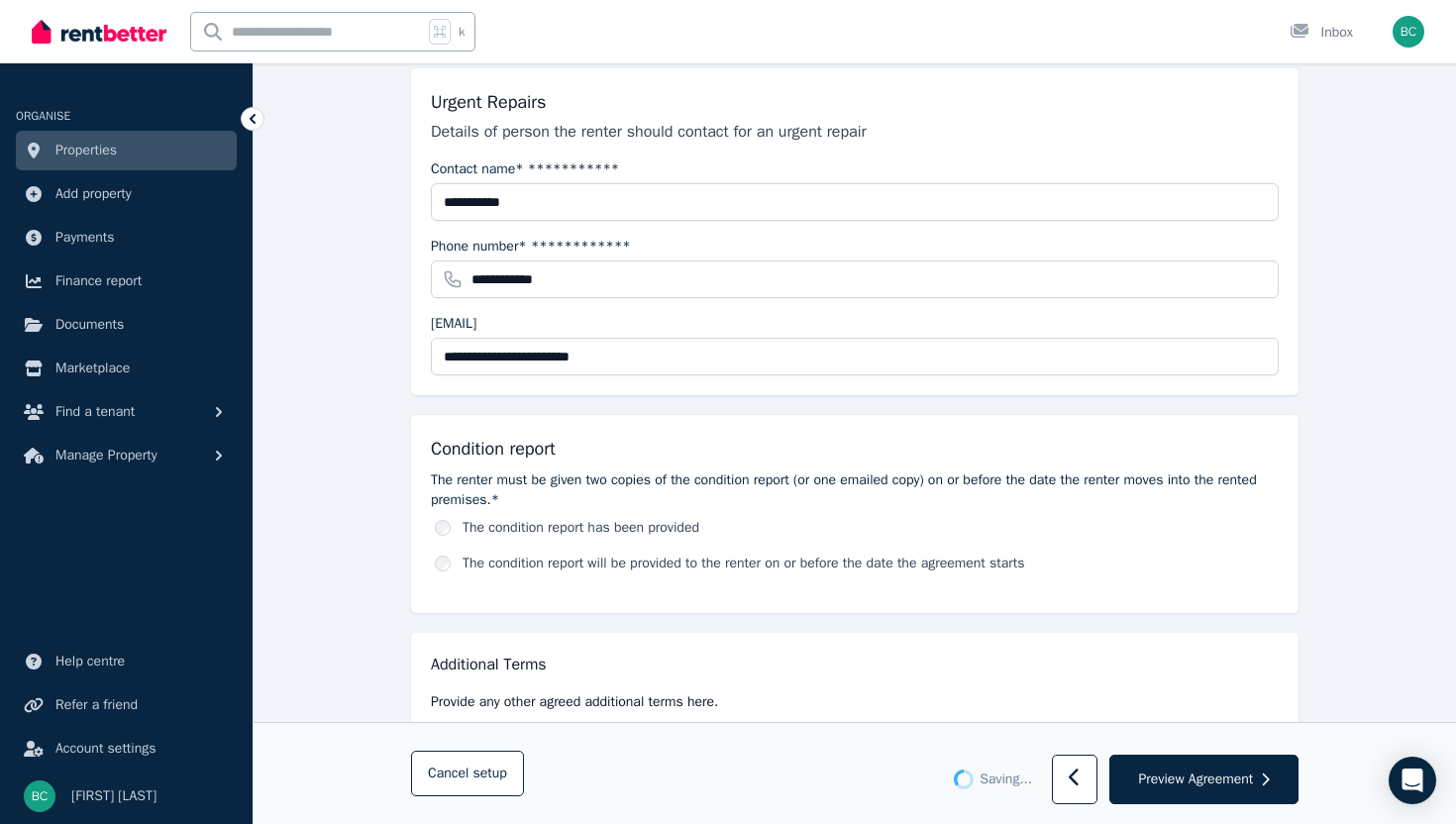 scroll, scrollTop: 866, scrollLeft: 0, axis: vertical 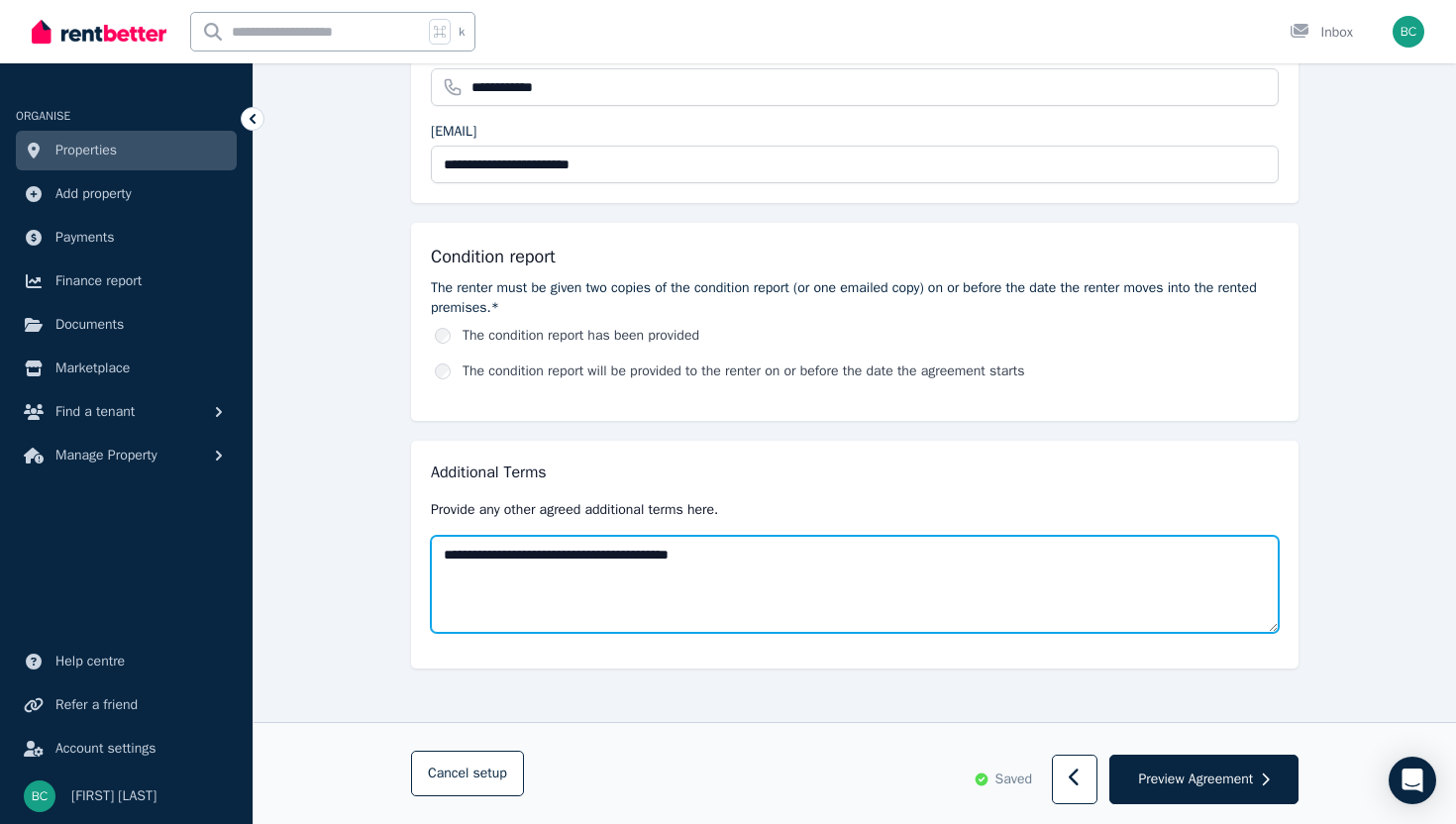 drag, startPoint x: 740, startPoint y: 552, endPoint x: 379, endPoint y: 551, distance: 361.00139 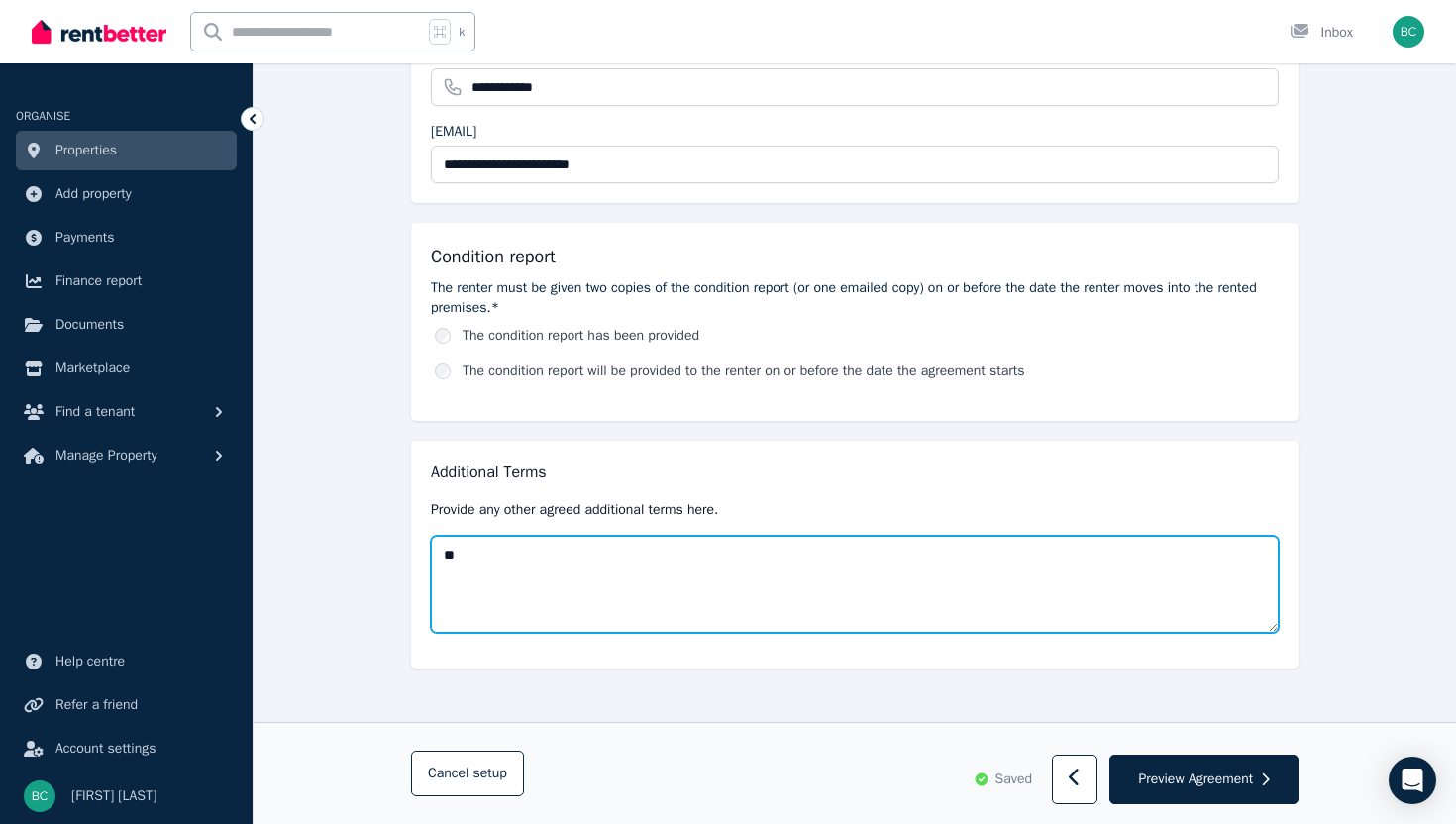 type on "*" 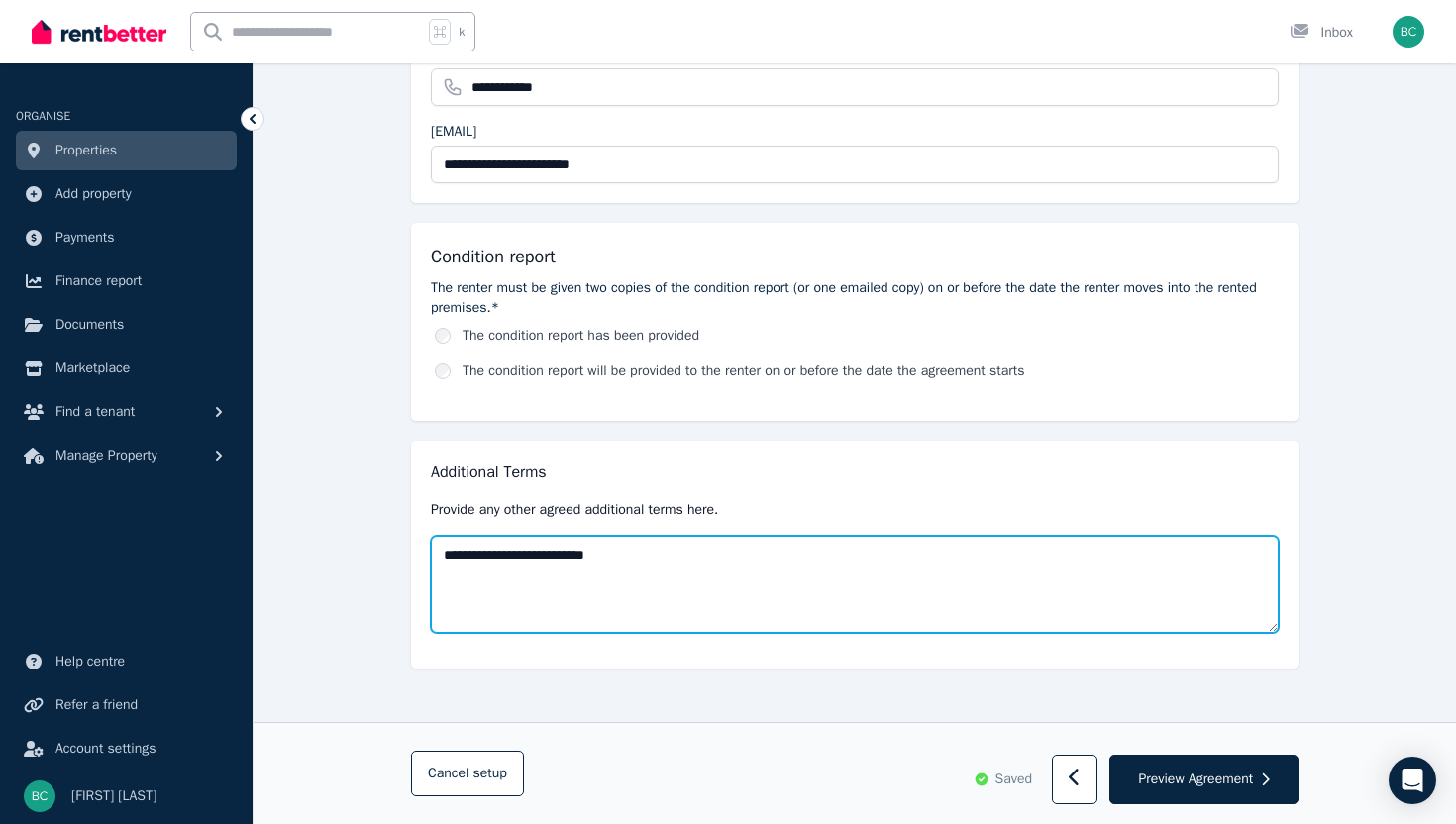 drag, startPoint x: 651, startPoint y: 553, endPoint x: 441, endPoint y: 557, distance: 210.03809 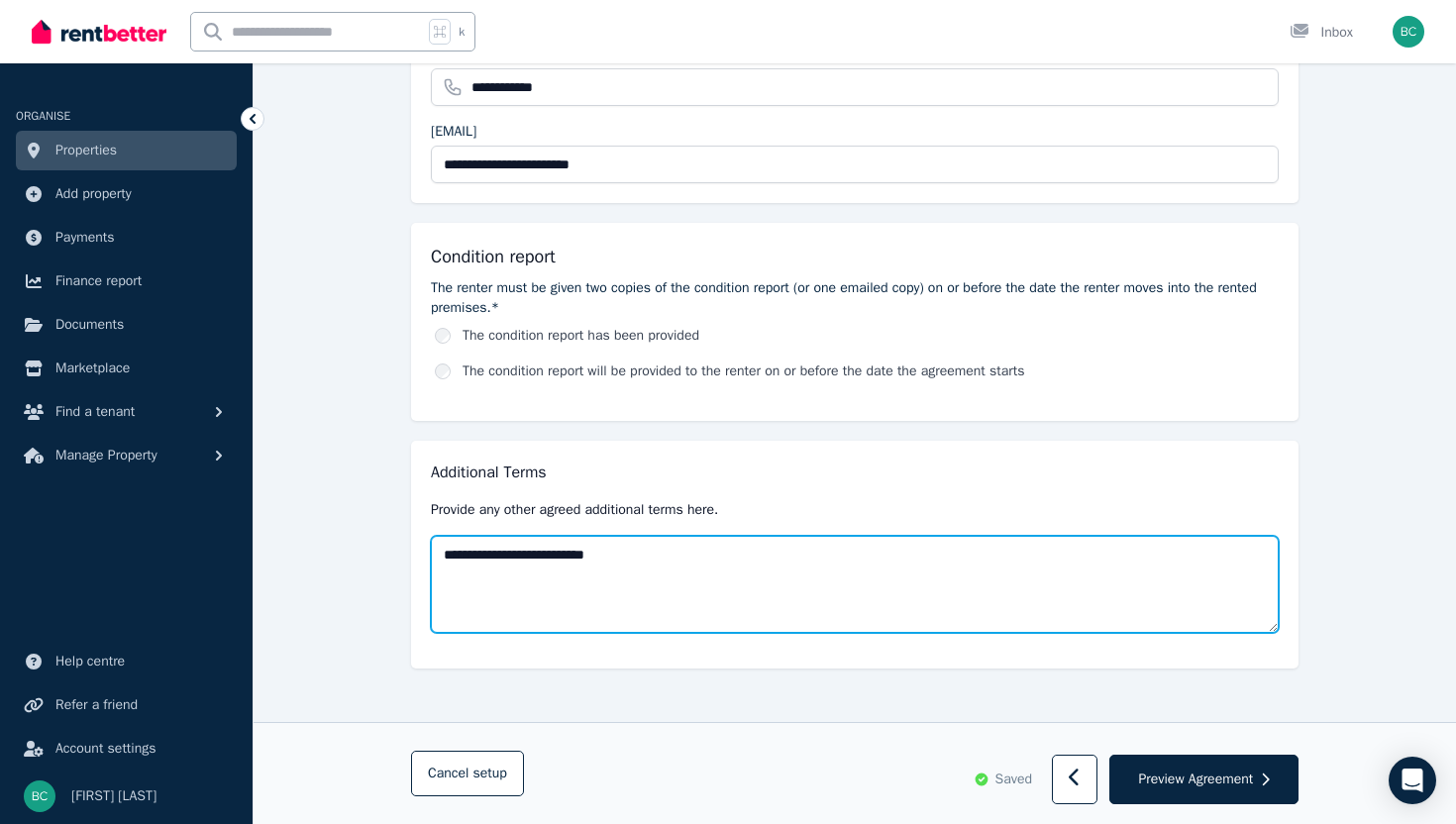 click on "**********" at bounding box center [855, 584] 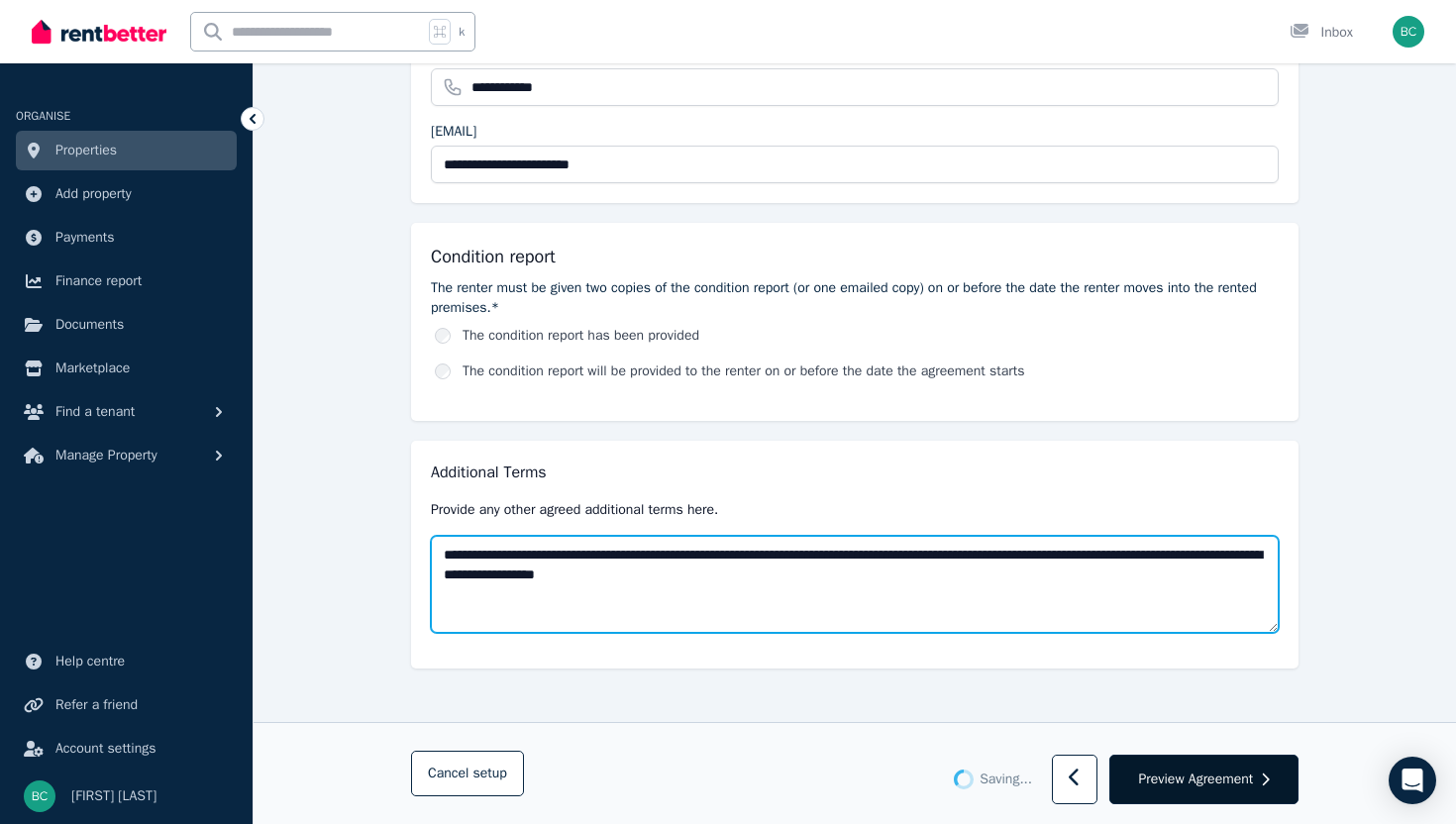 type on "**********" 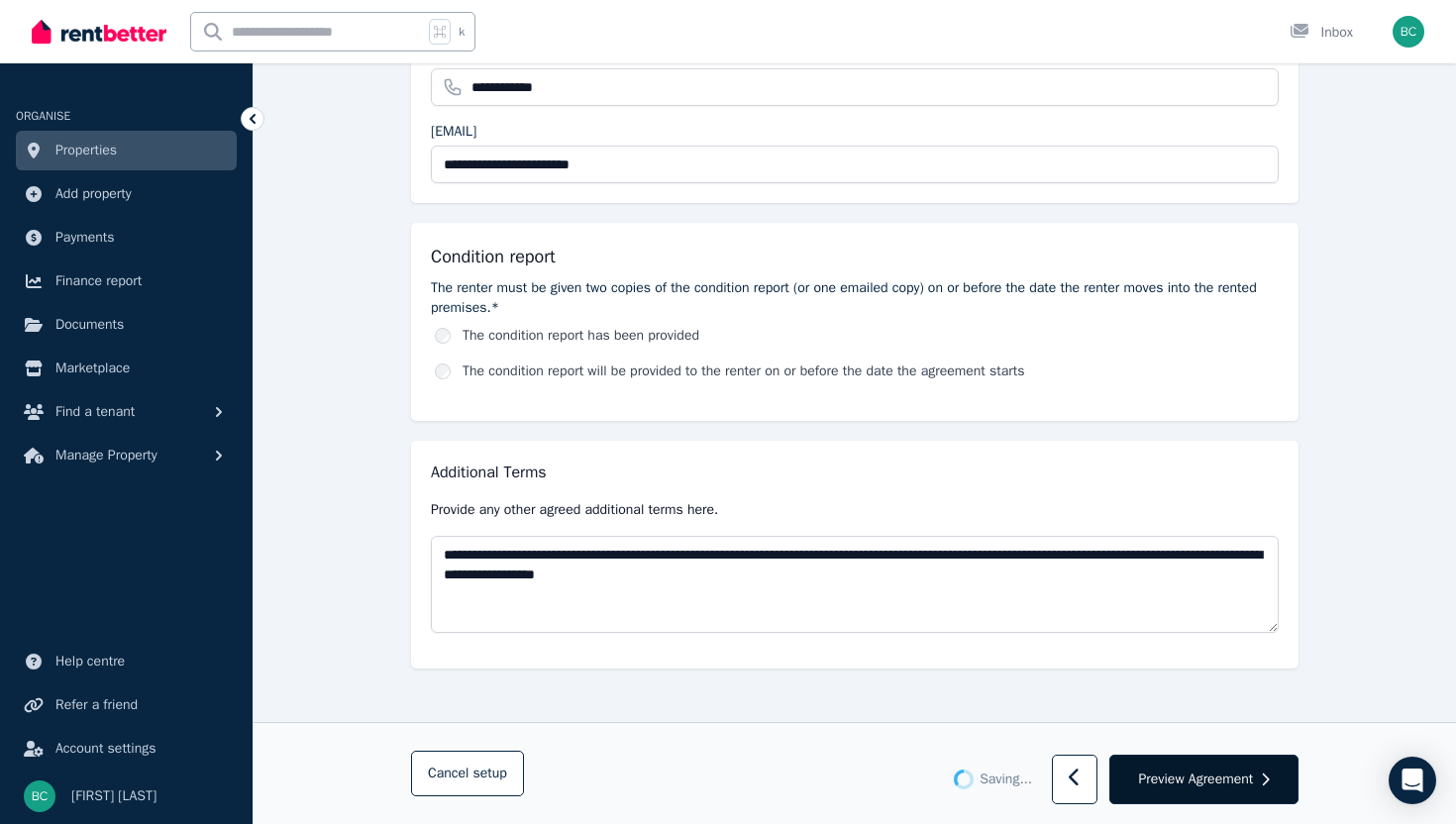 click on "Preview Agreement" at bounding box center (1196, 779) 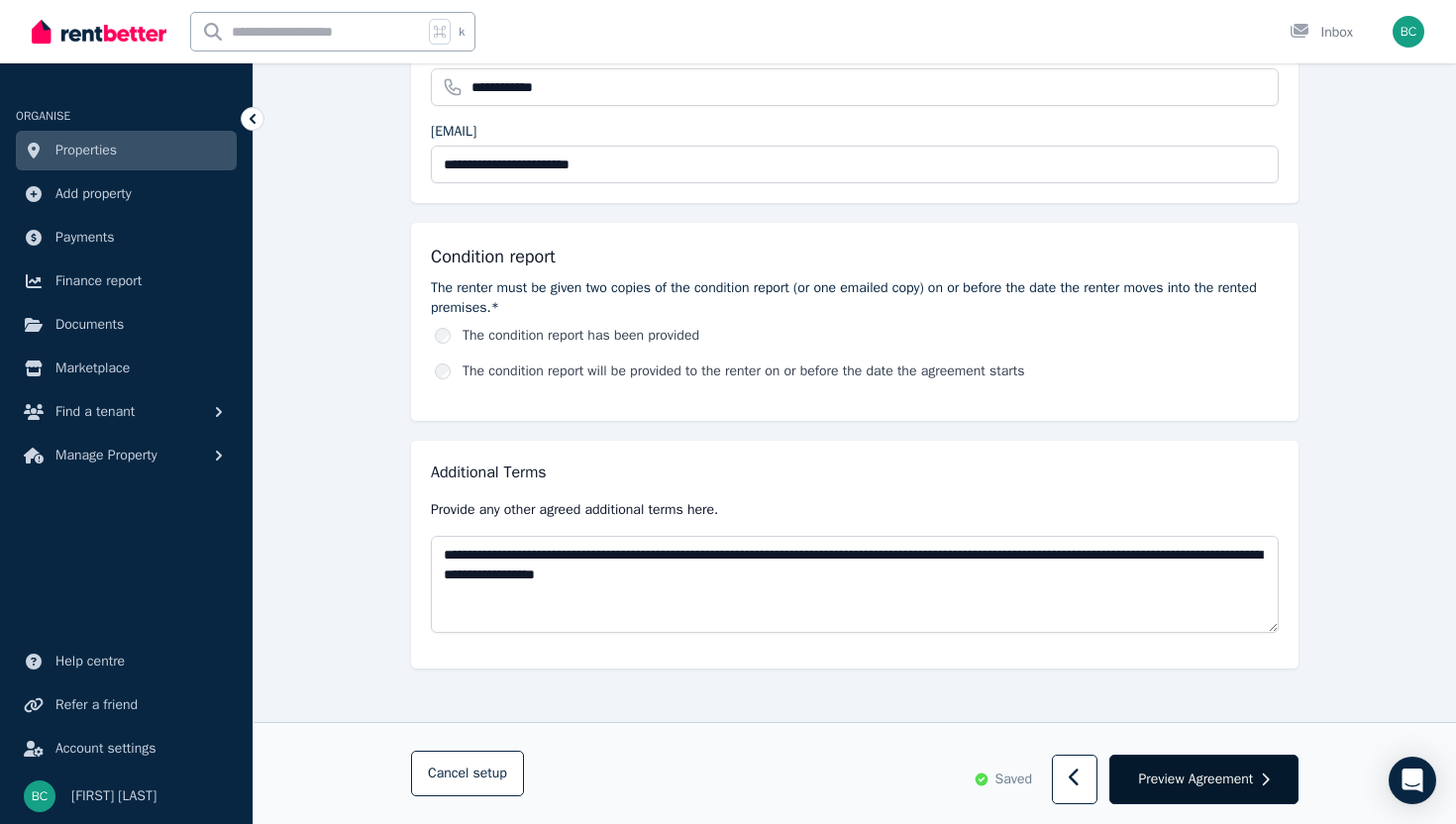 click on "Preview Agreement" at bounding box center (1196, 779) 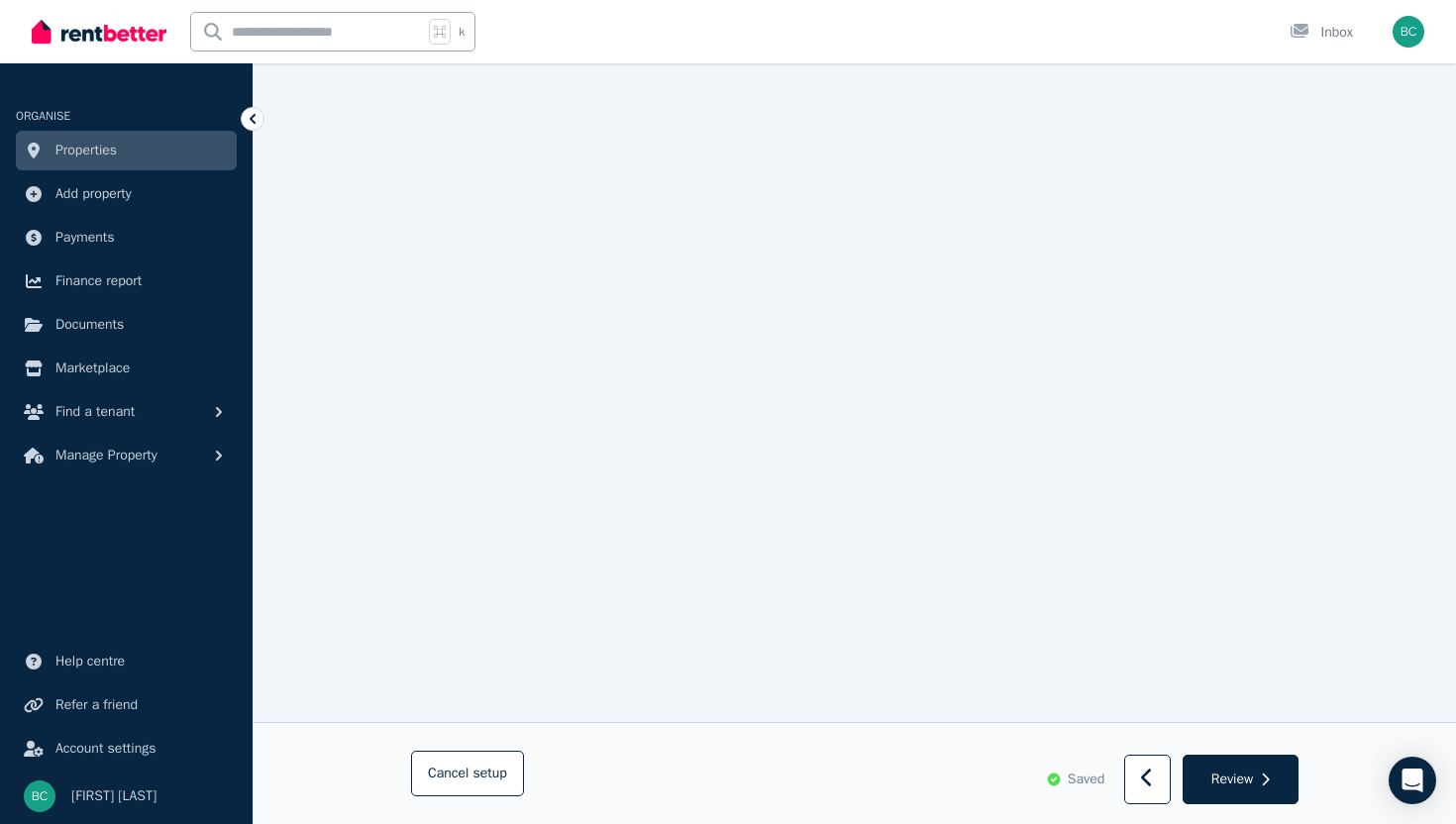scroll, scrollTop: 3441, scrollLeft: 0, axis: vertical 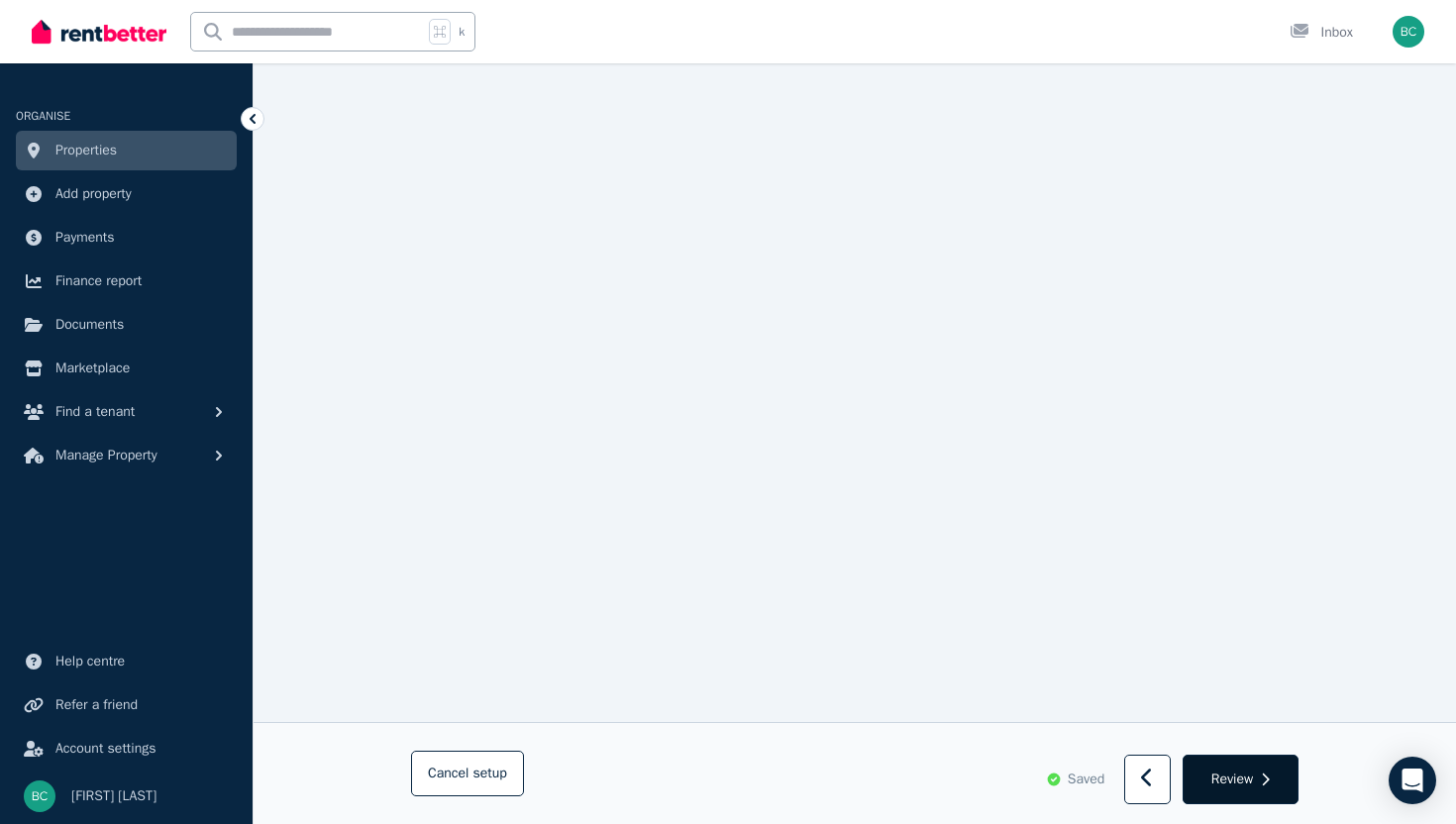 click on "Review" at bounding box center (1232, 779) 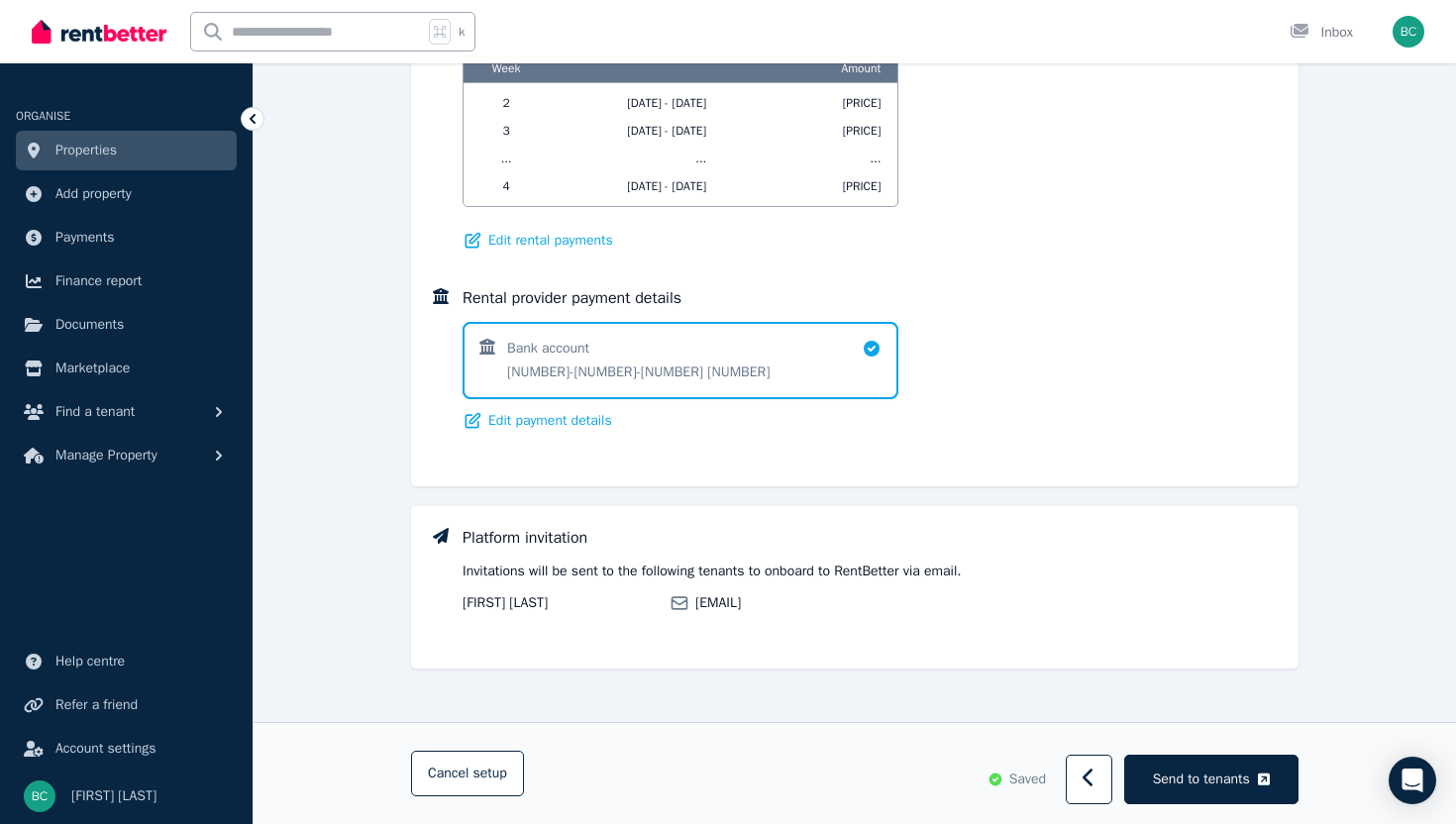 scroll, scrollTop: 1332, scrollLeft: 0, axis: vertical 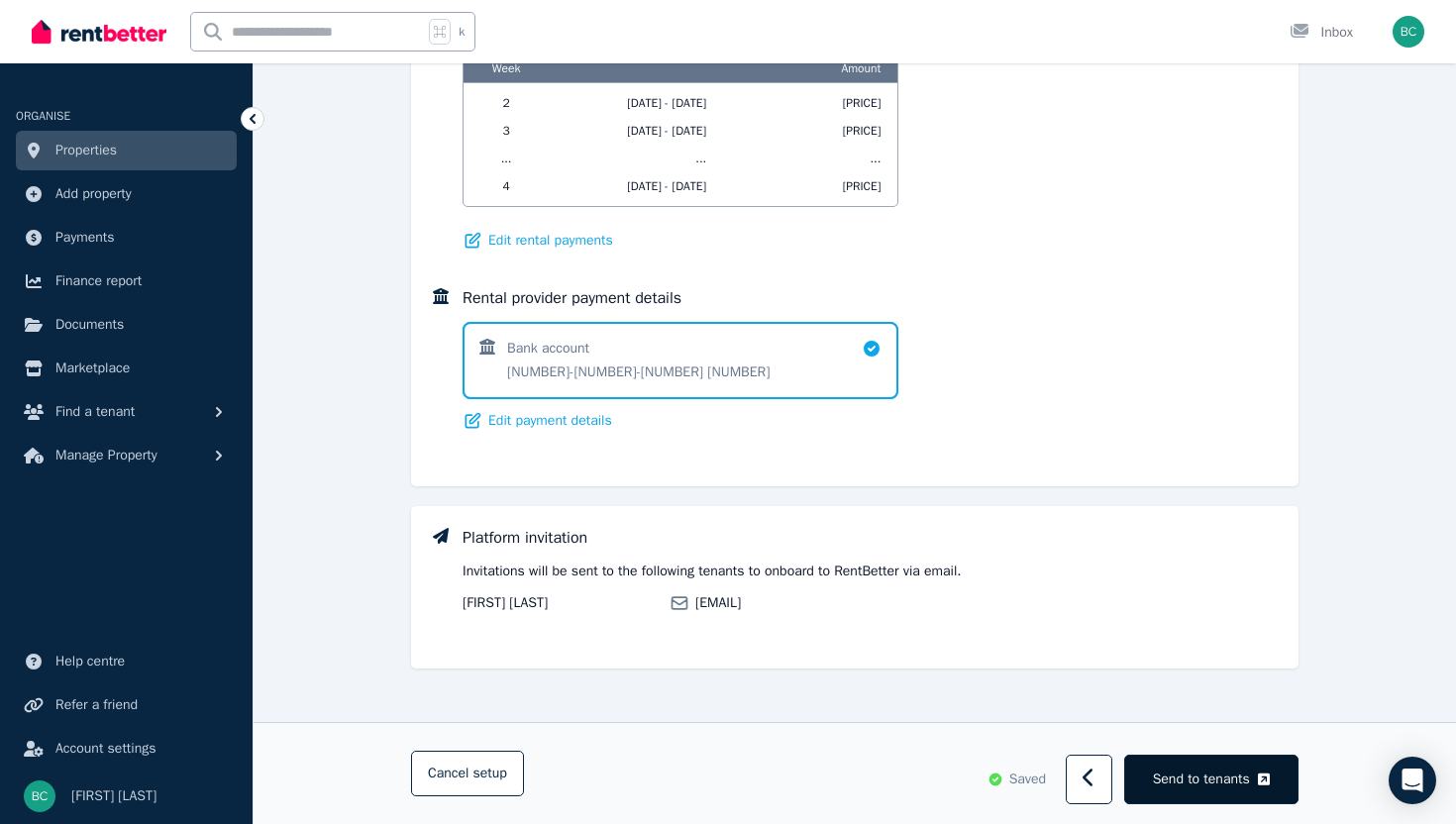 click on "Send to tenants" at bounding box center [1211, 780] 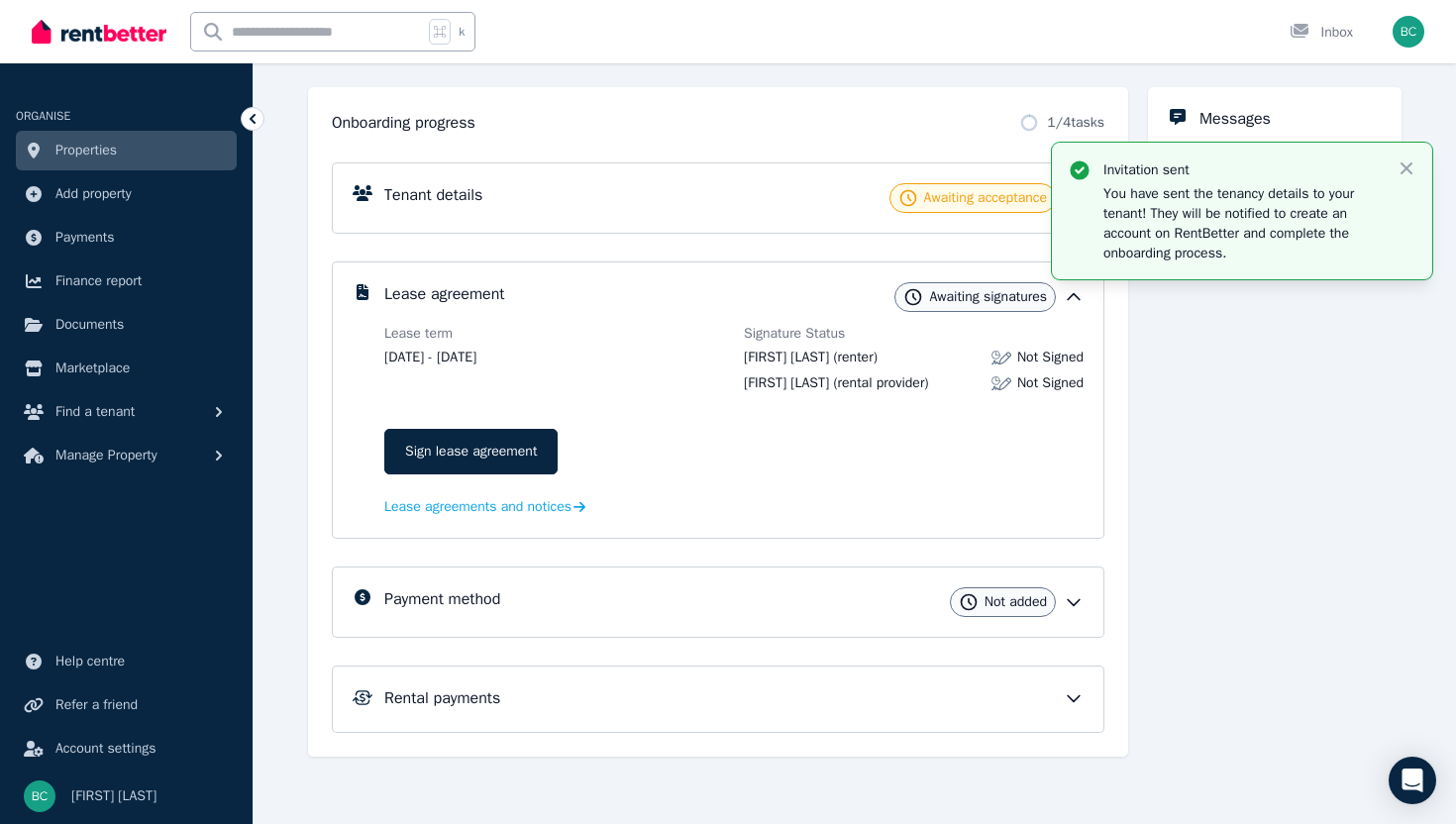 scroll, scrollTop: 200, scrollLeft: 0, axis: vertical 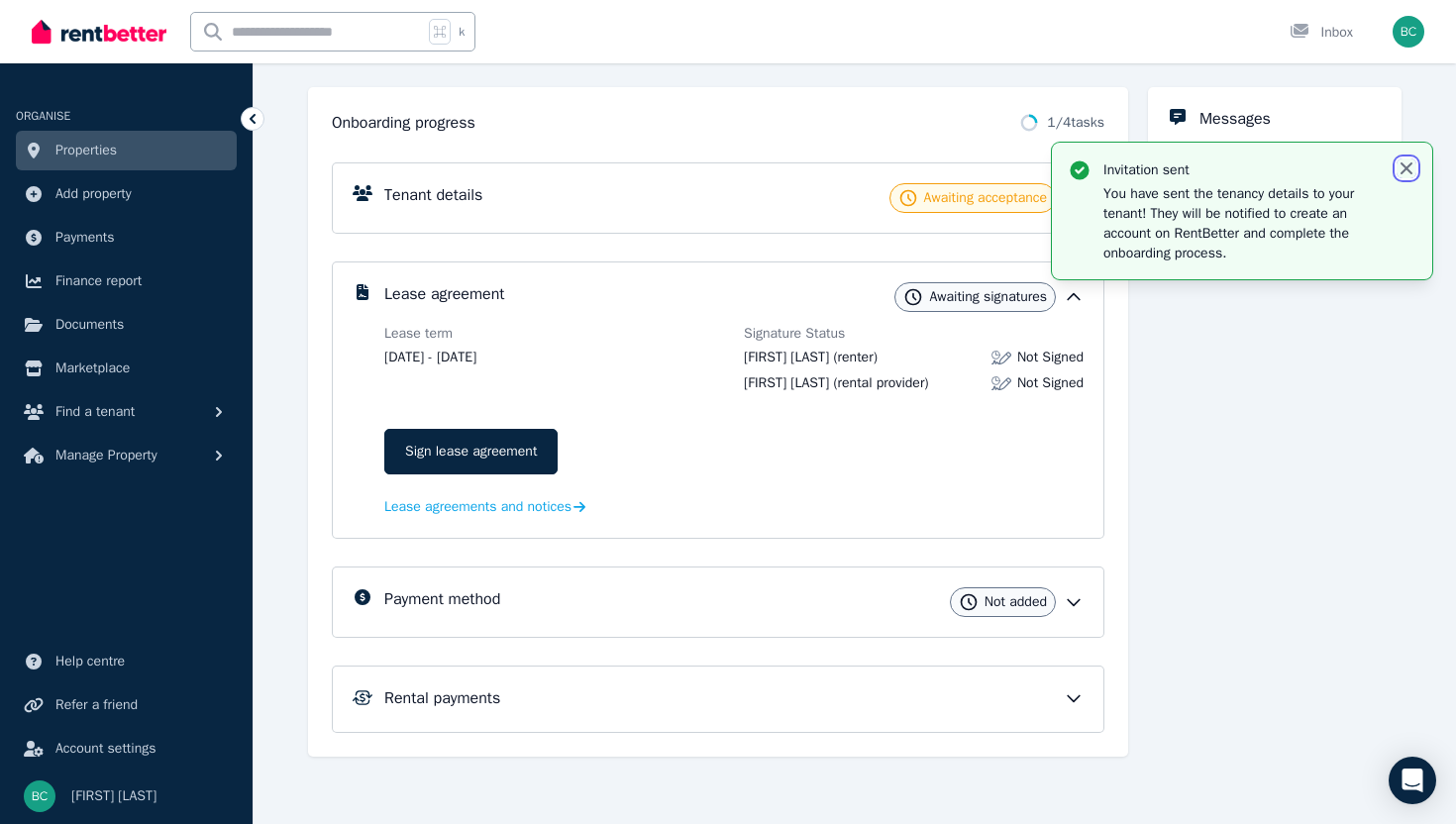 click 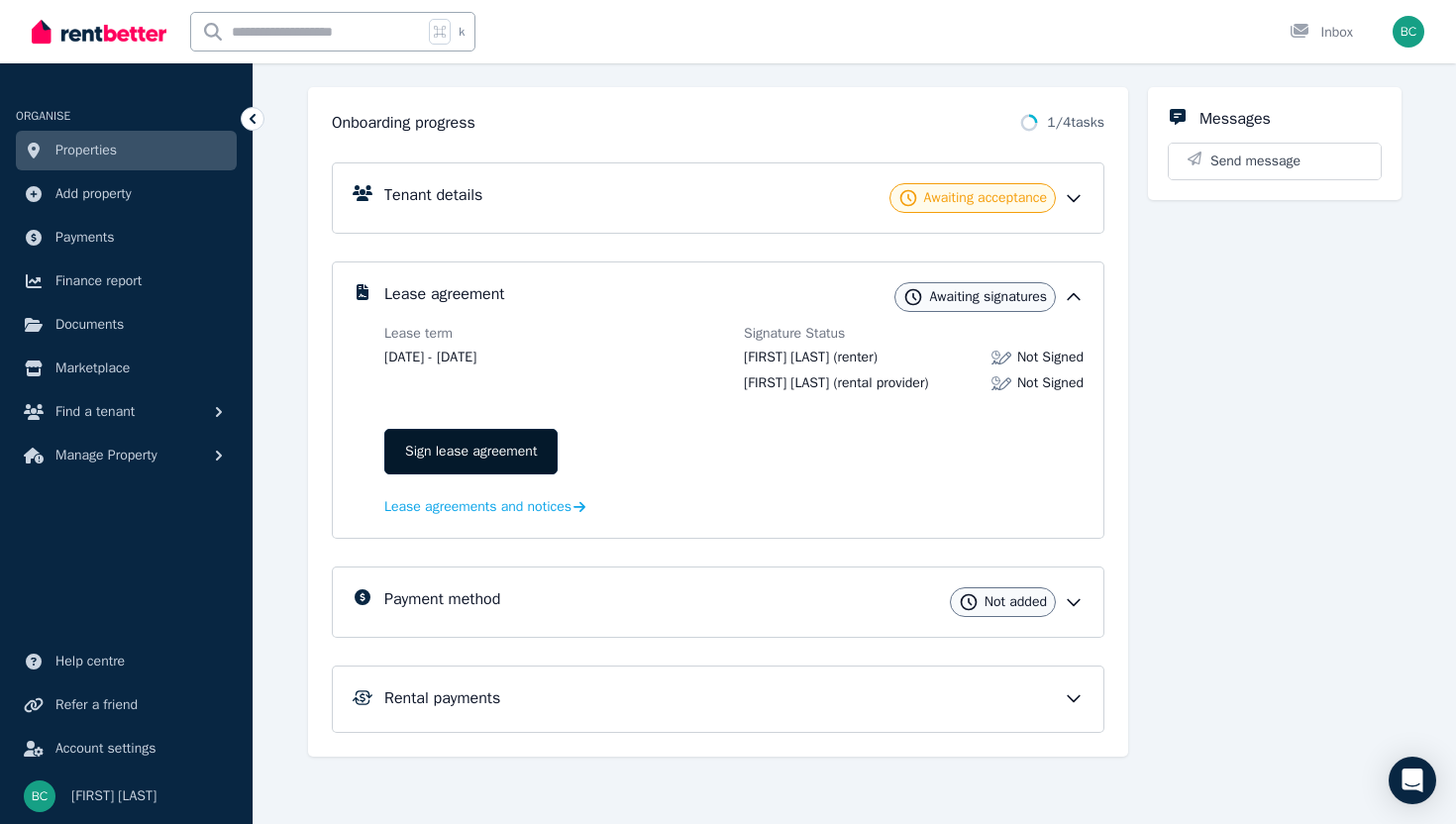 click on "Sign lease agreement" at bounding box center [470, 452] 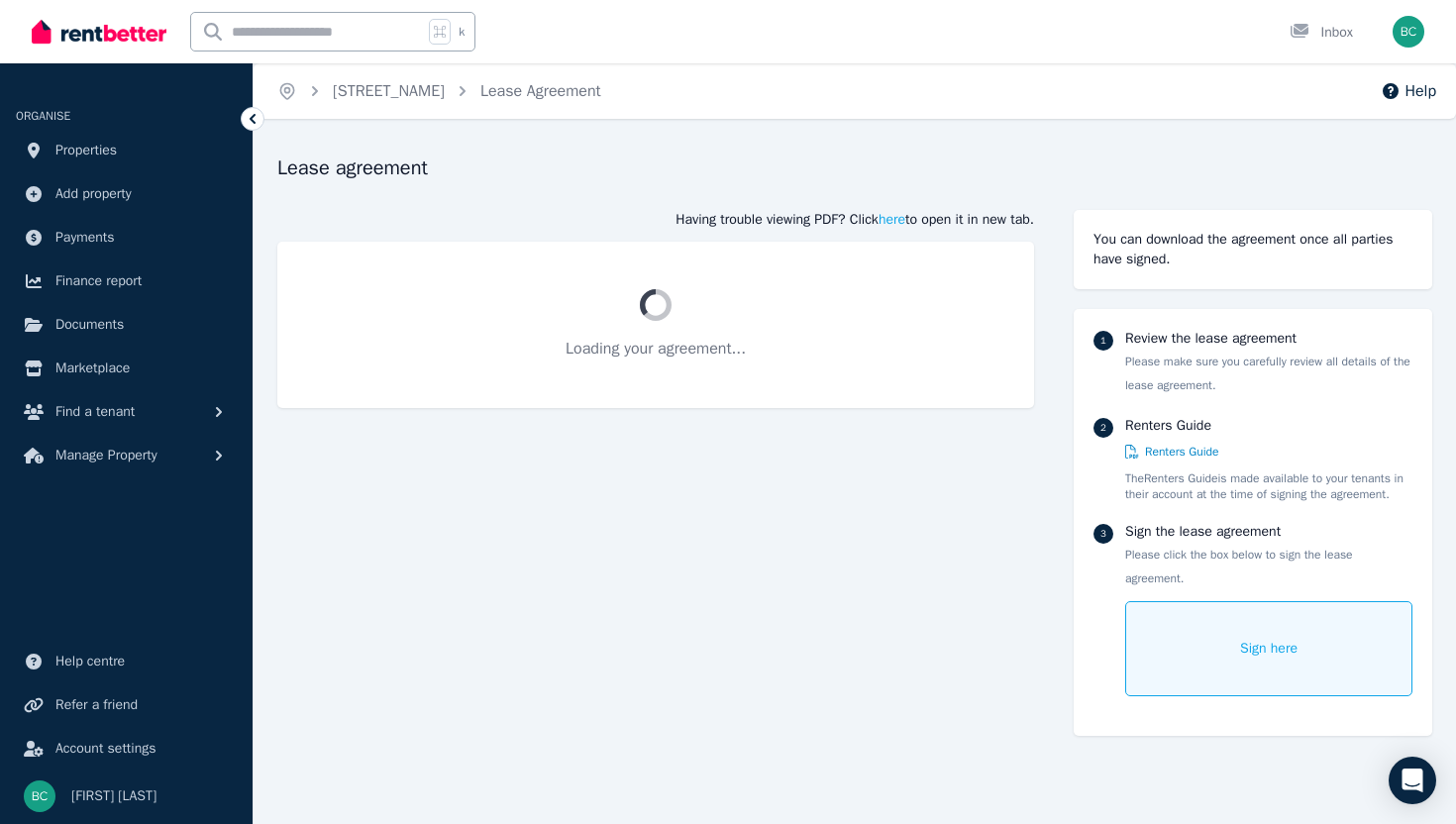 click on "Sign here" at bounding box center [1269, 649] 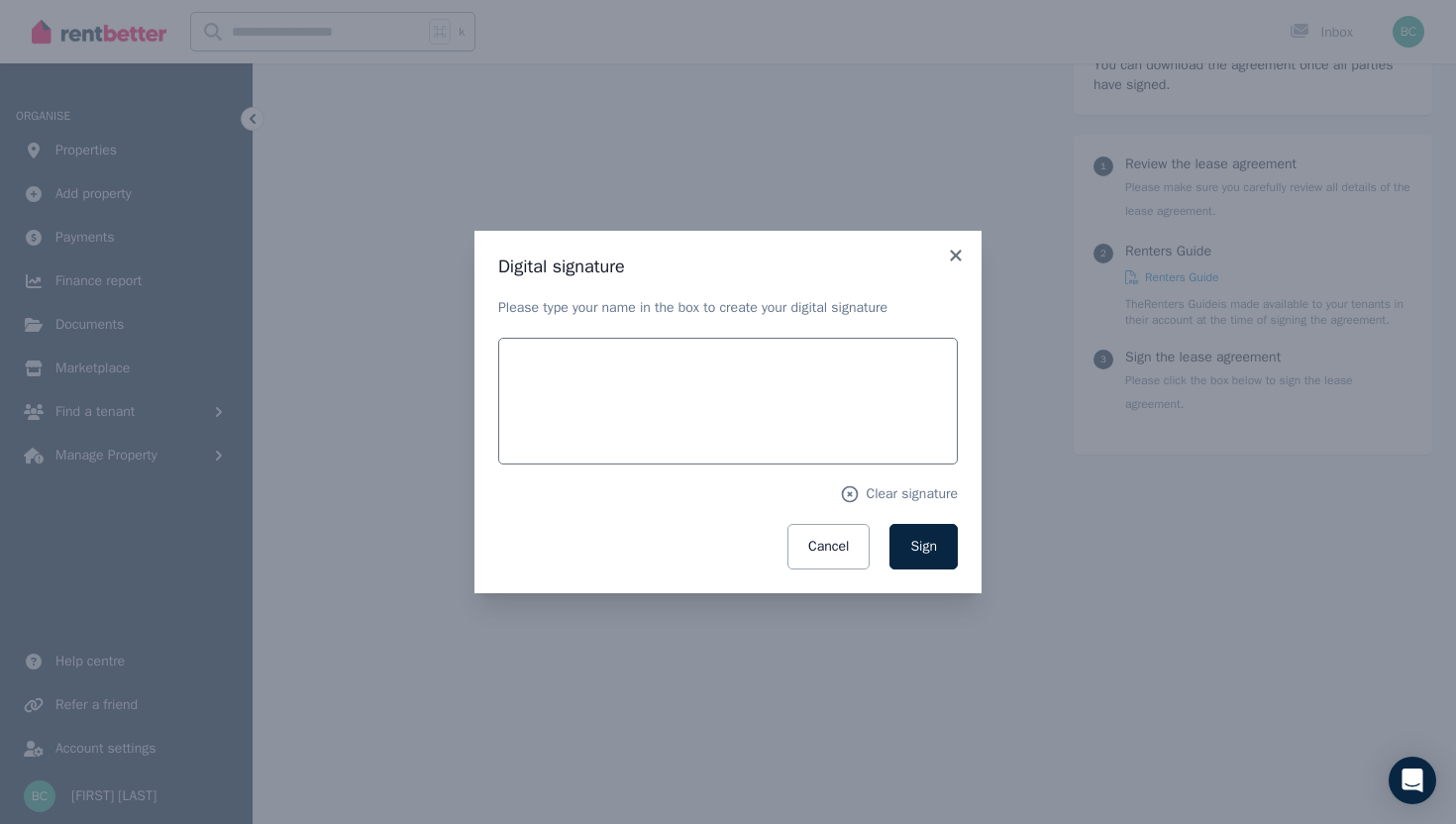 scroll, scrollTop: 242, scrollLeft: 0, axis: vertical 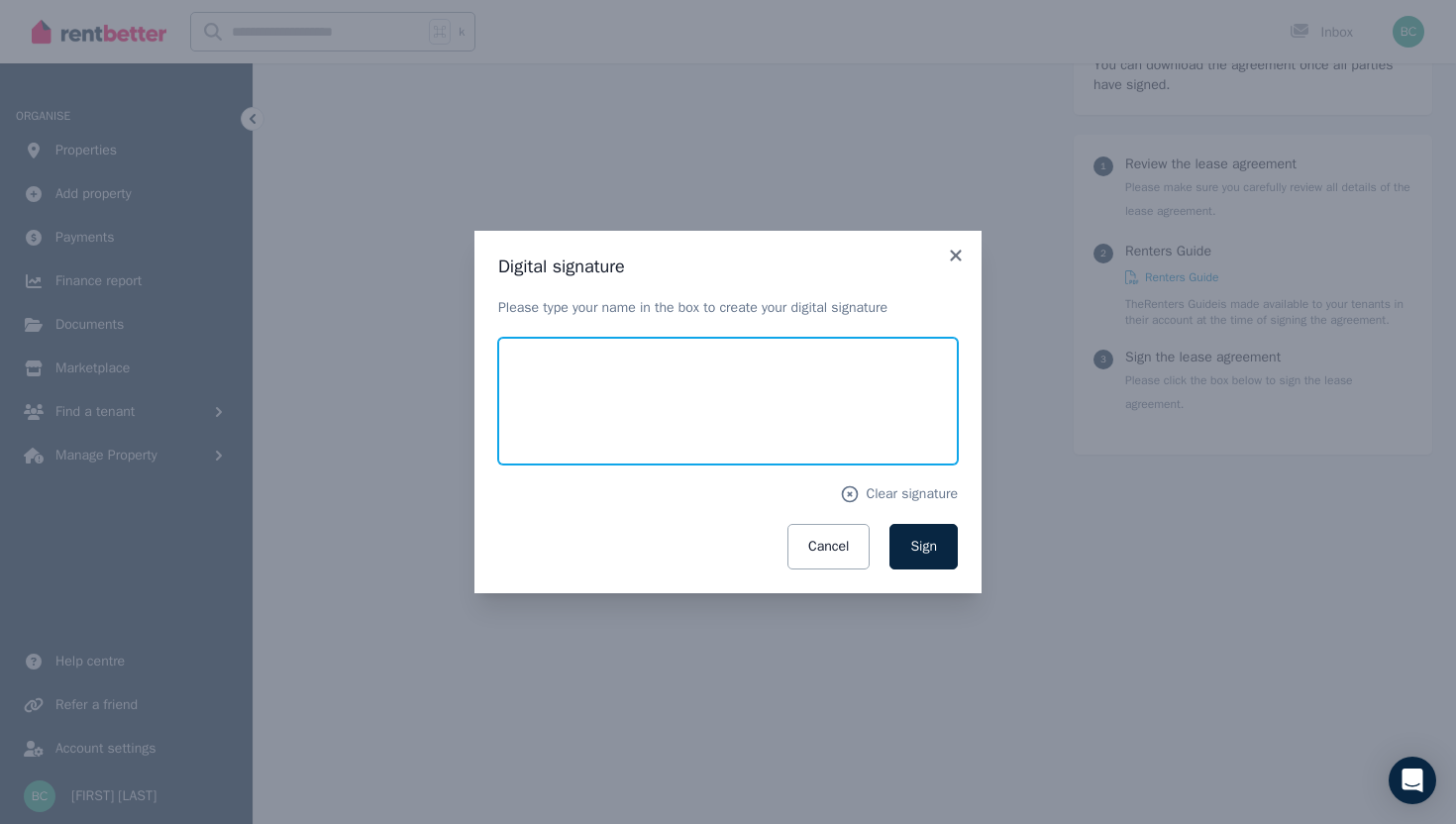 click at bounding box center [728, 401] 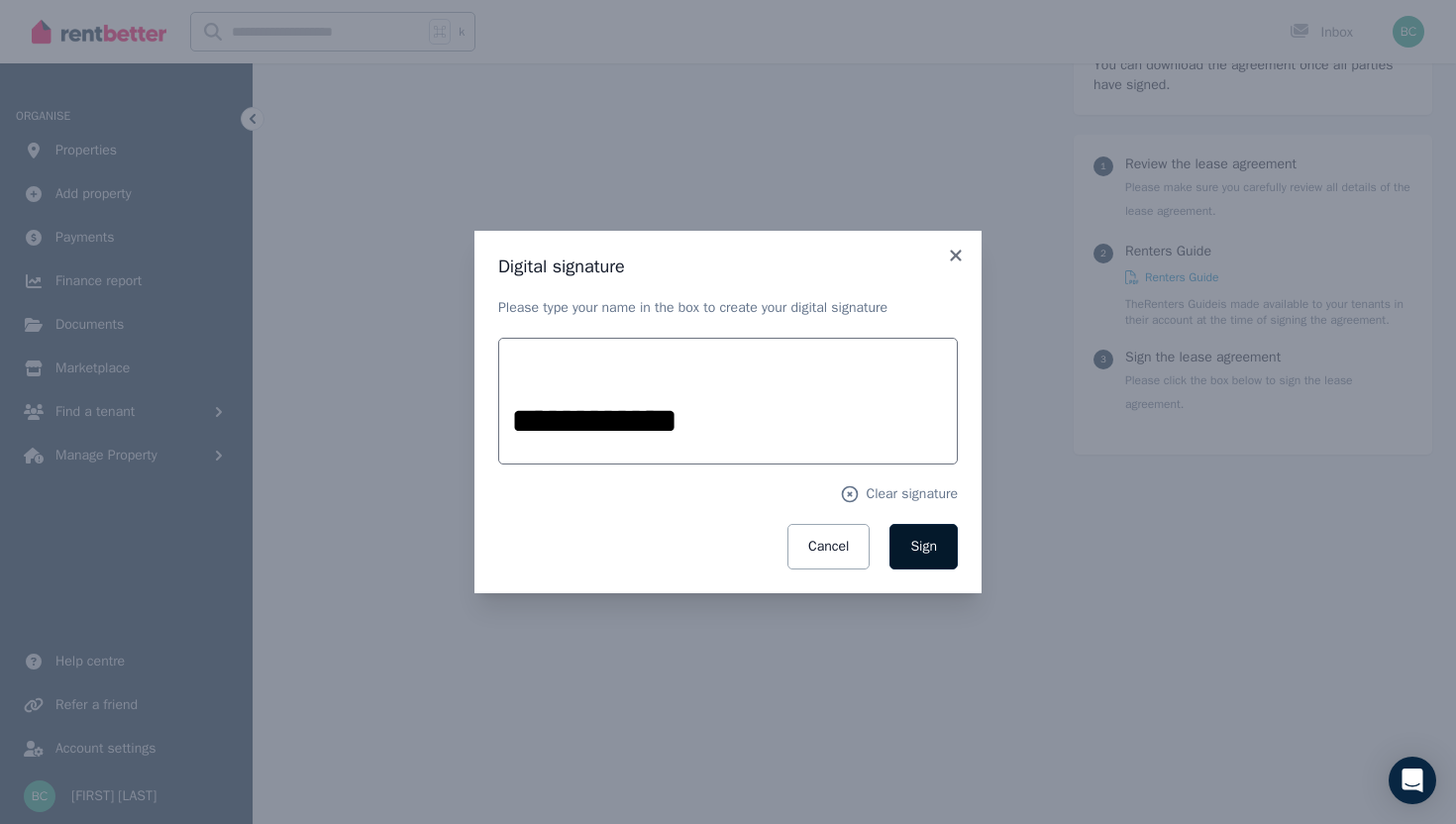 click on "Sign" at bounding box center [923, 546] 